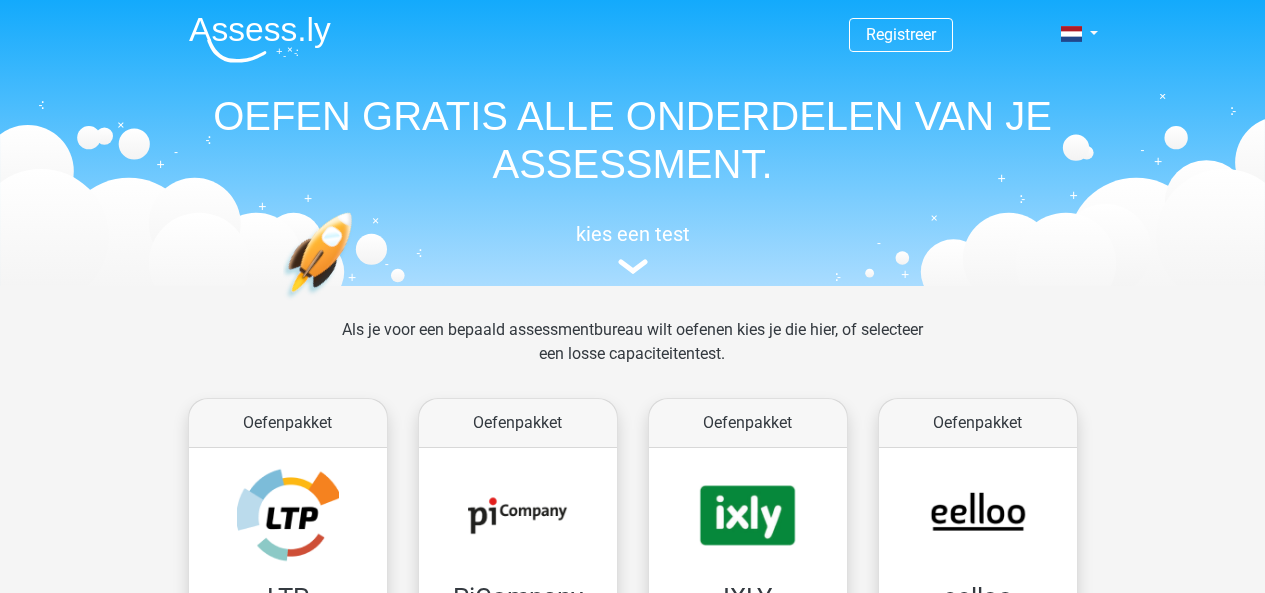 scroll, scrollTop: 774, scrollLeft: 0, axis: vertical 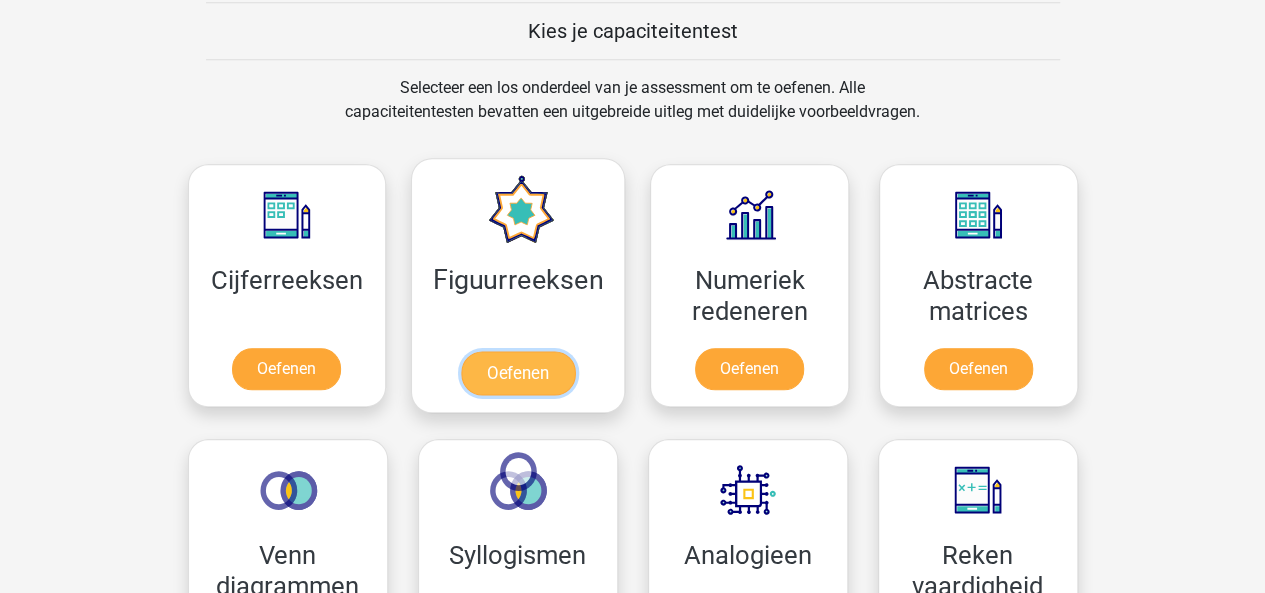click on "Oefenen" at bounding box center (518, 373) 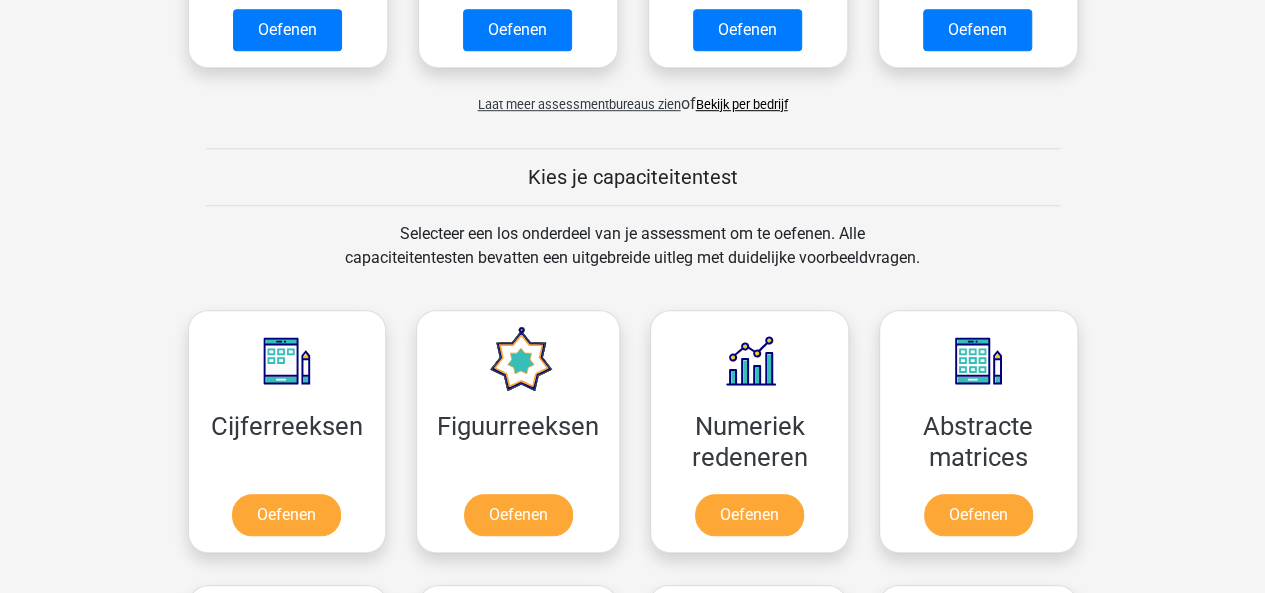 scroll, scrollTop: 0, scrollLeft: 0, axis: both 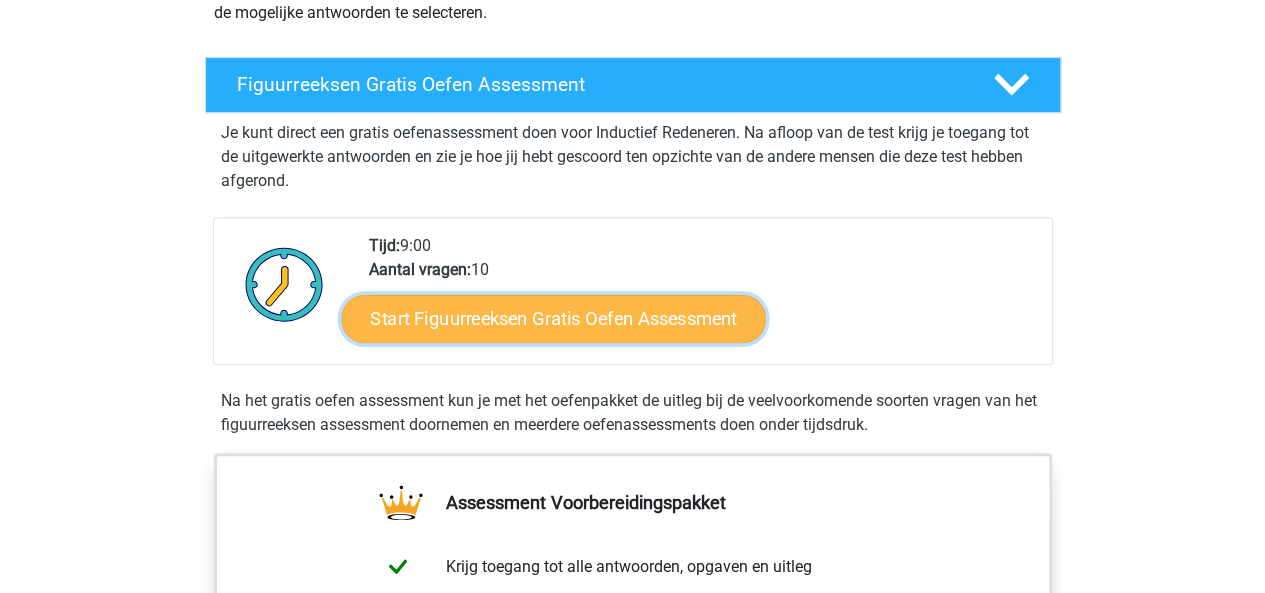 click on "Start Figuurreeksen
Gratis Oefen Assessment" at bounding box center (553, 318) 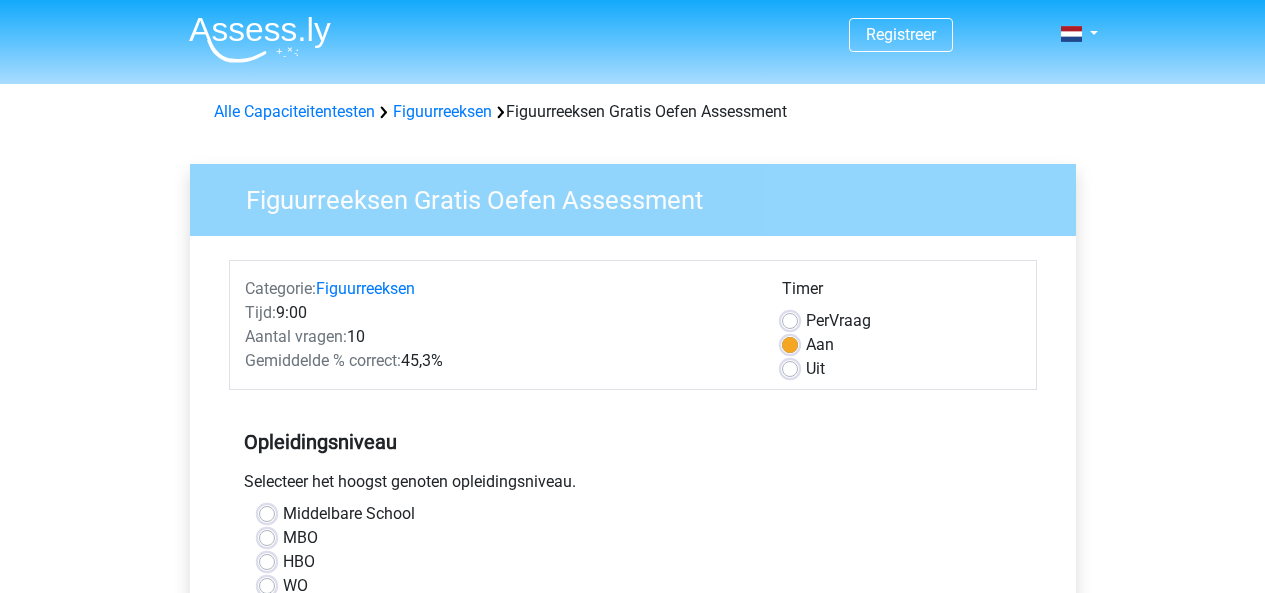 scroll, scrollTop: 0, scrollLeft: 0, axis: both 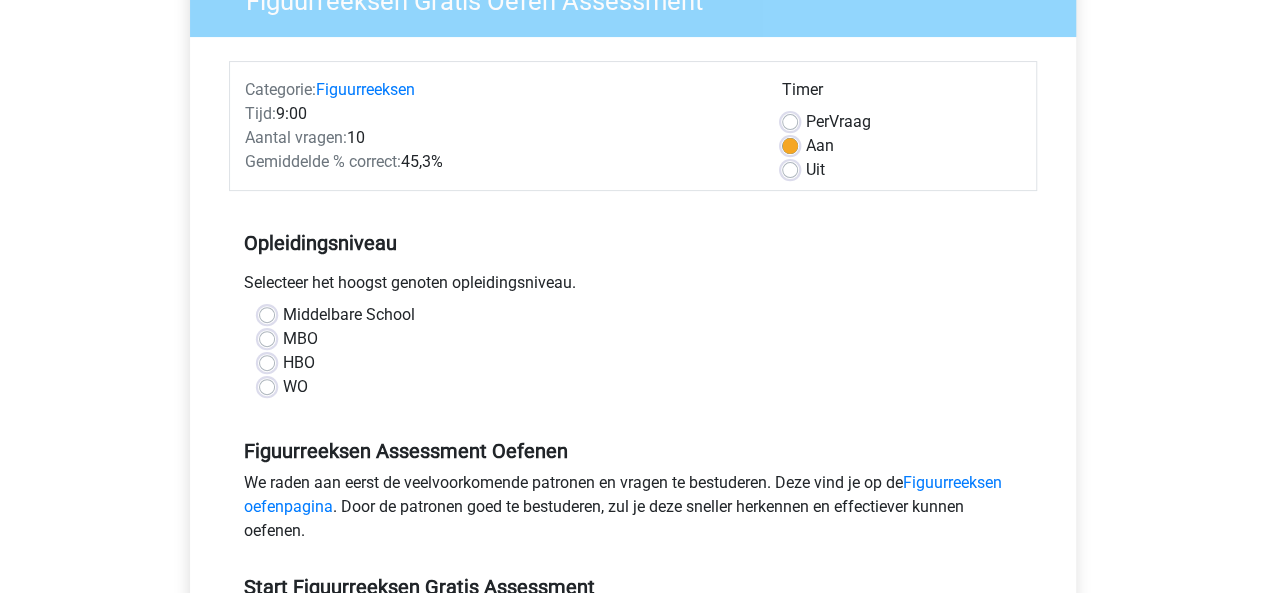 click on "HBO" at bounding box center [299, 363] 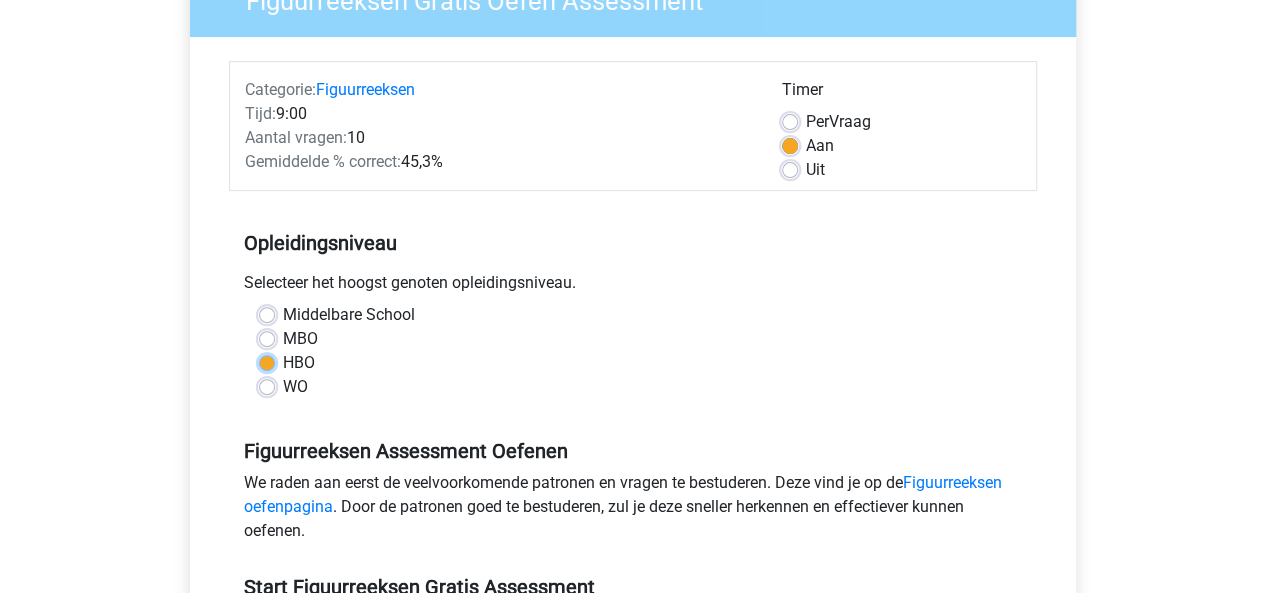radio on "true" 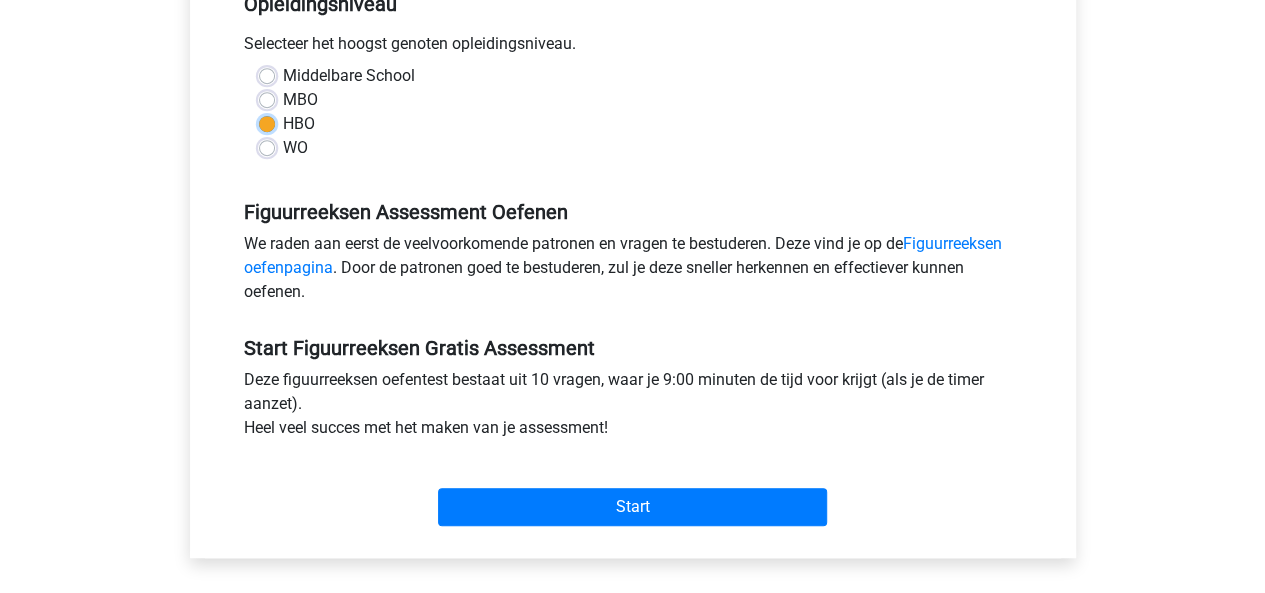 scroll, scrollTop: 443, scrollLeft: 0, axis: vertical 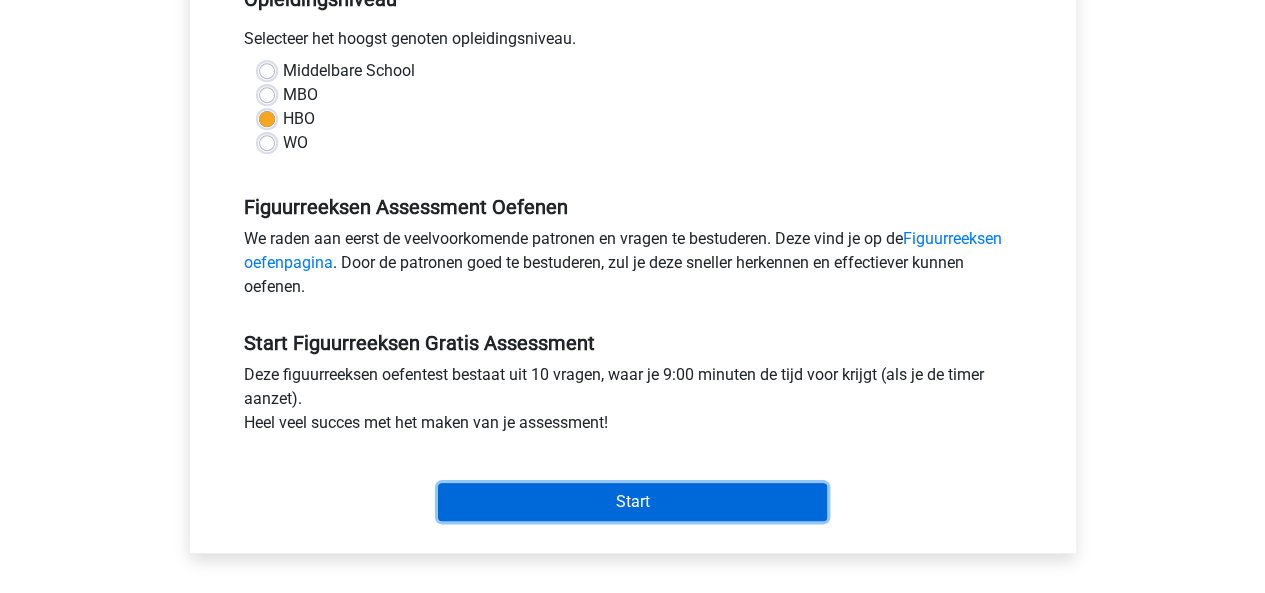 click on "Start" at bounding box center [632, 502] 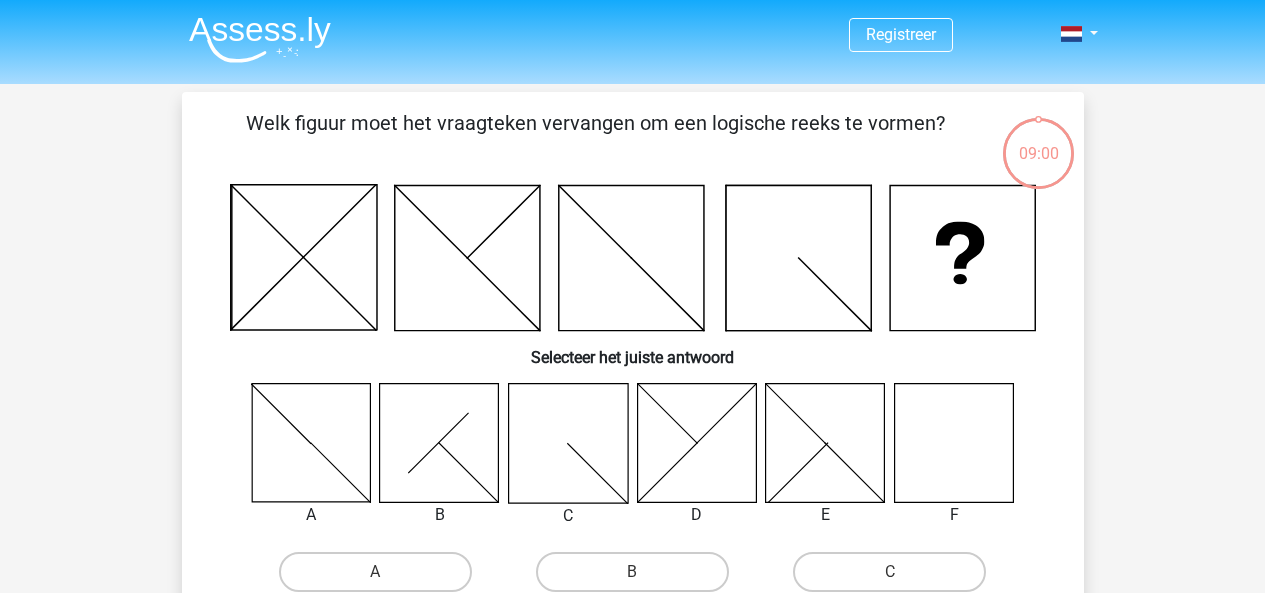 scroll, scrollTop: 0, scrollLeft: 0, axis: both 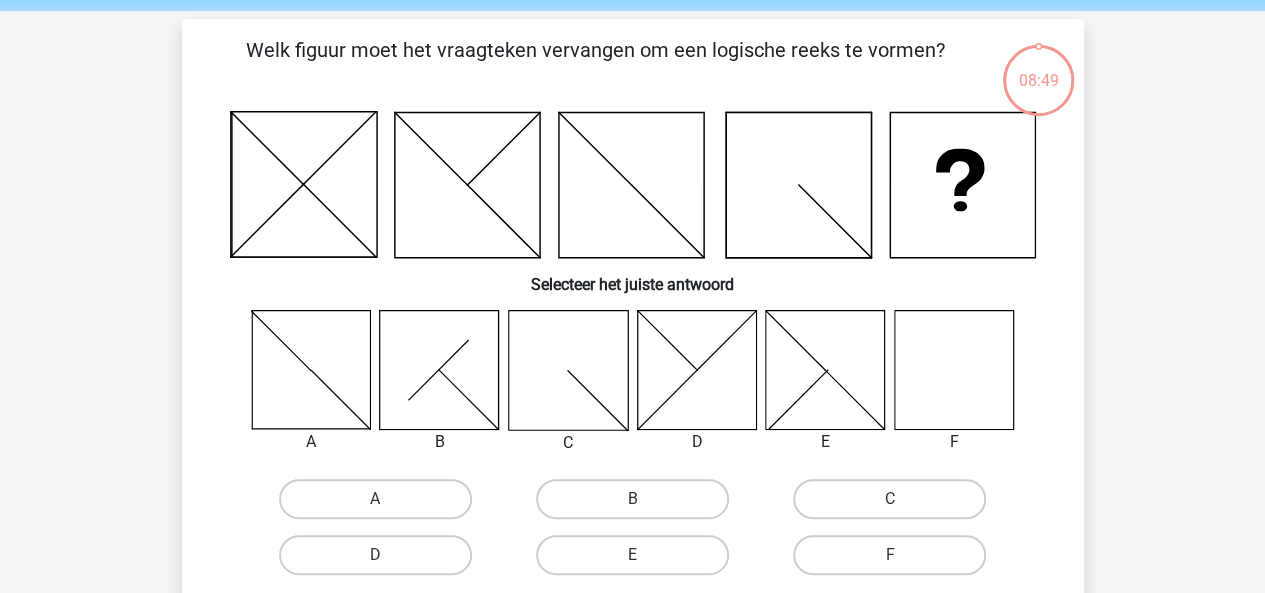 click on "F" at bounding box center [896, 561] 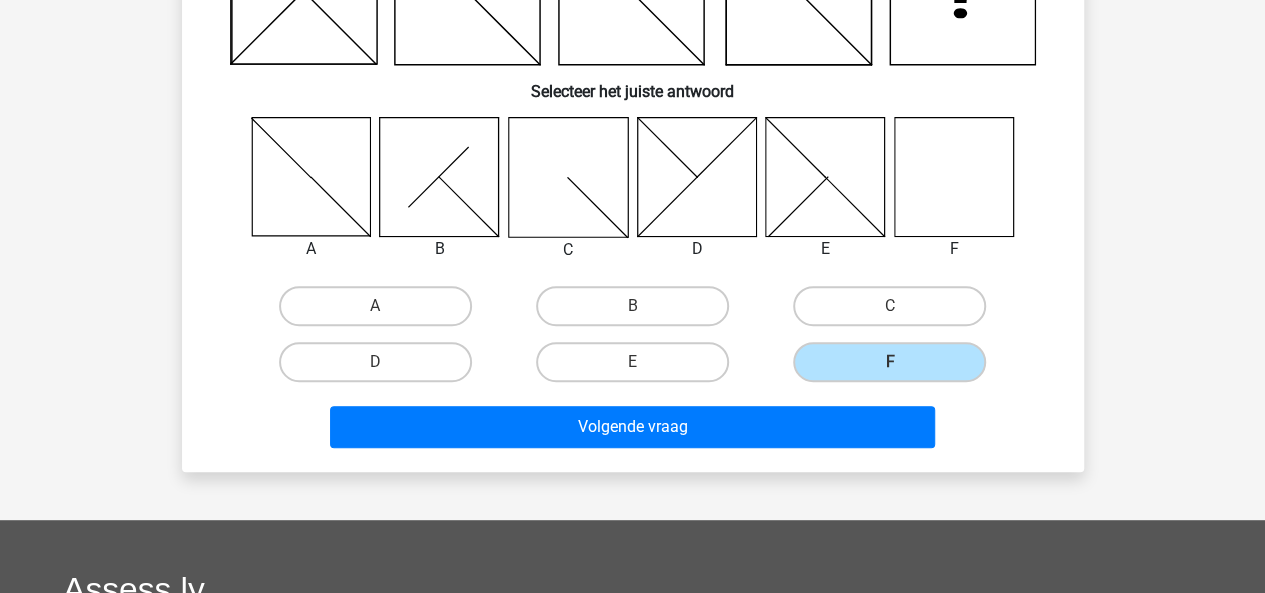 scroll, scrollTop: 272, scrollLeft: 0, axis: vertical 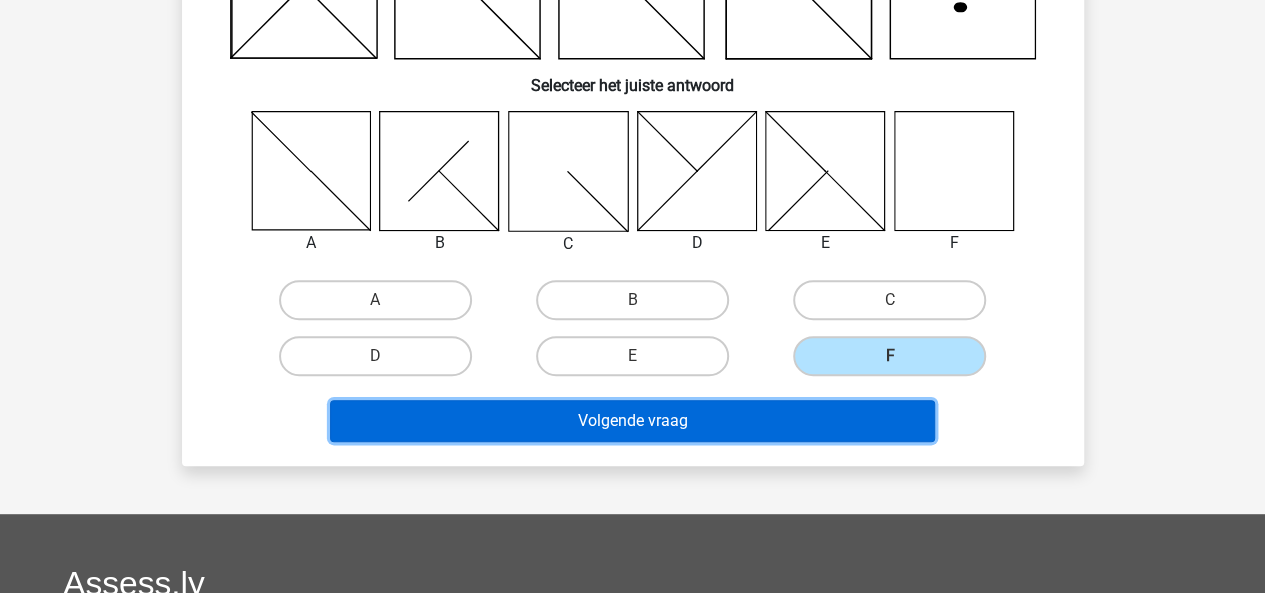 click on "Volgende vraag" at bounding box center [632, 421] 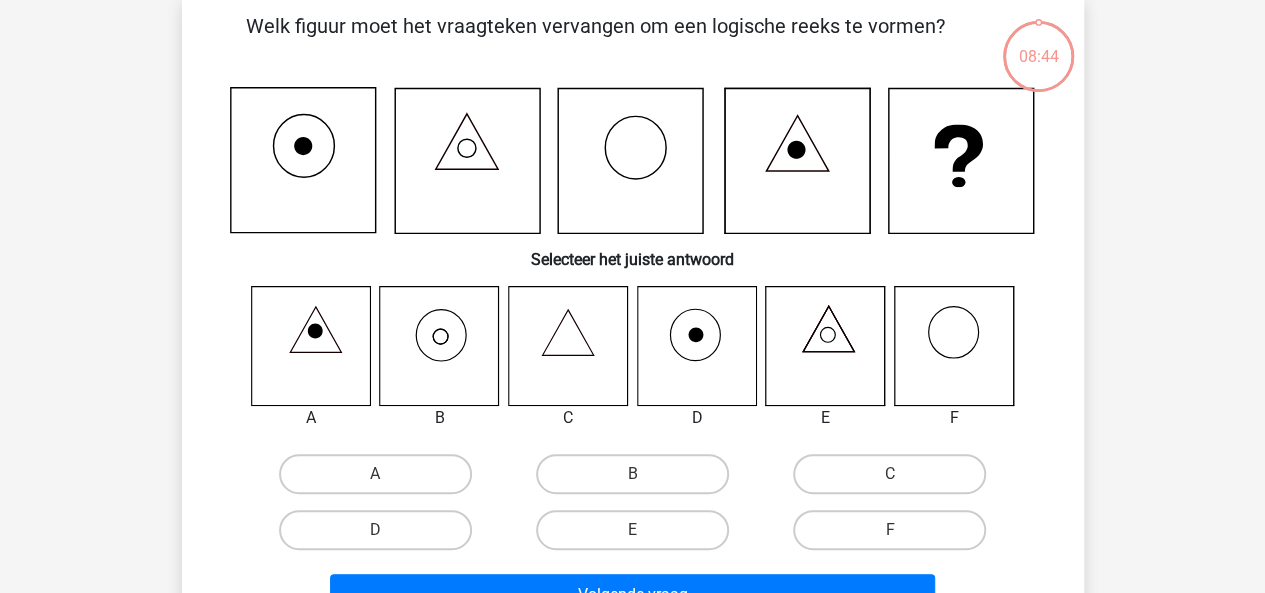 scroll, scrollTop: 92, scrollLeft: 0, axis: vertical 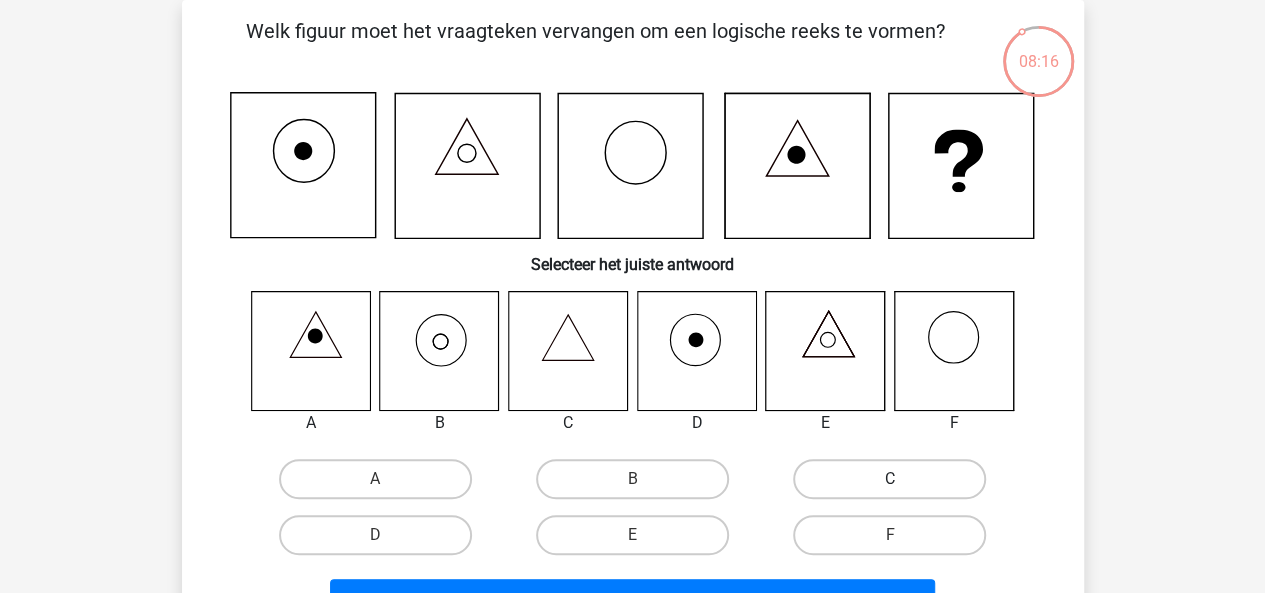 click on "C" at bounding box center (889, 479) 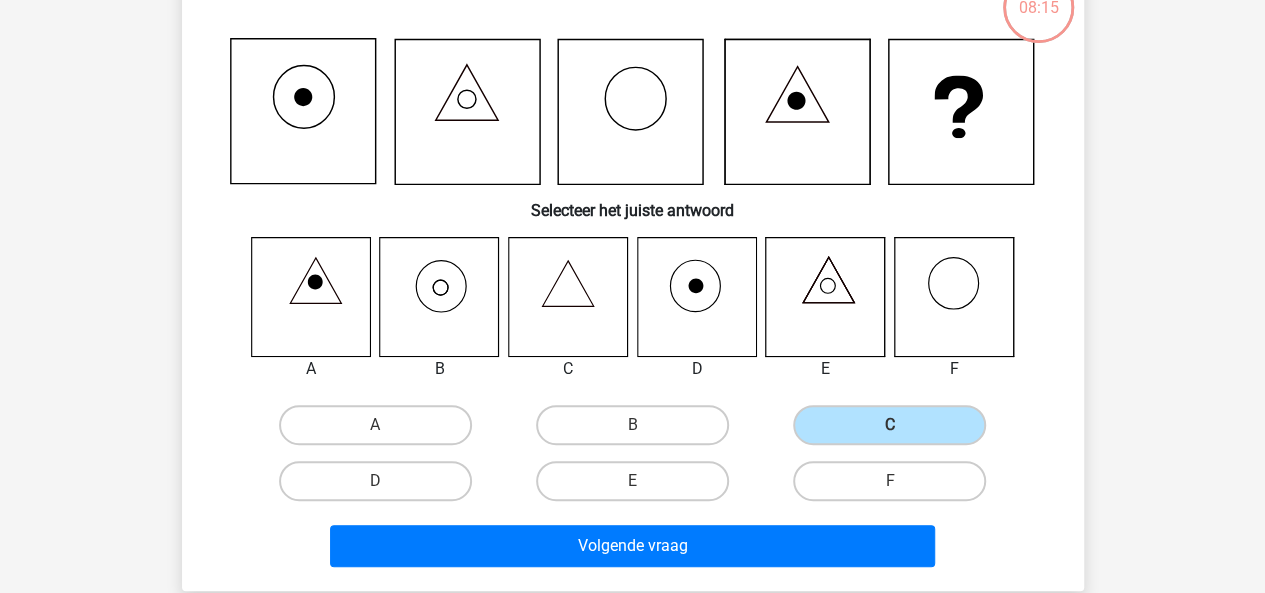 scroll, scrollTop: 193, scrollLeft: 0, axis: vertical 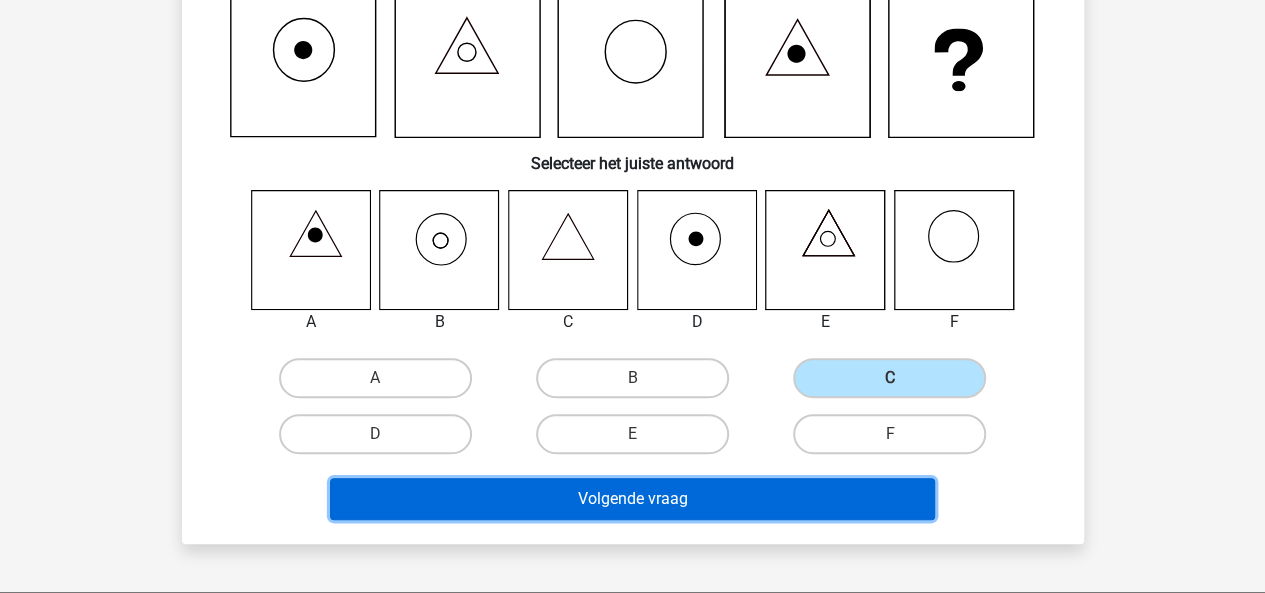 click on "Volgende vraag" at bounding box center [632, 499] 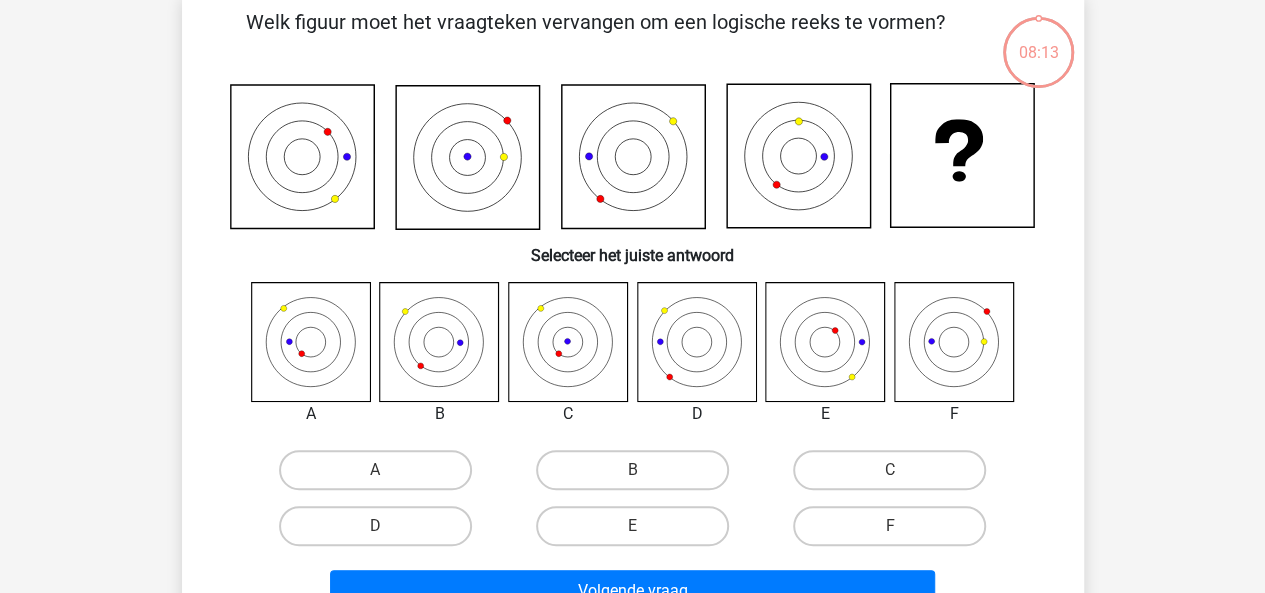 scroll, scrollTop: 92, scrollLeft: 0, axis: vertical 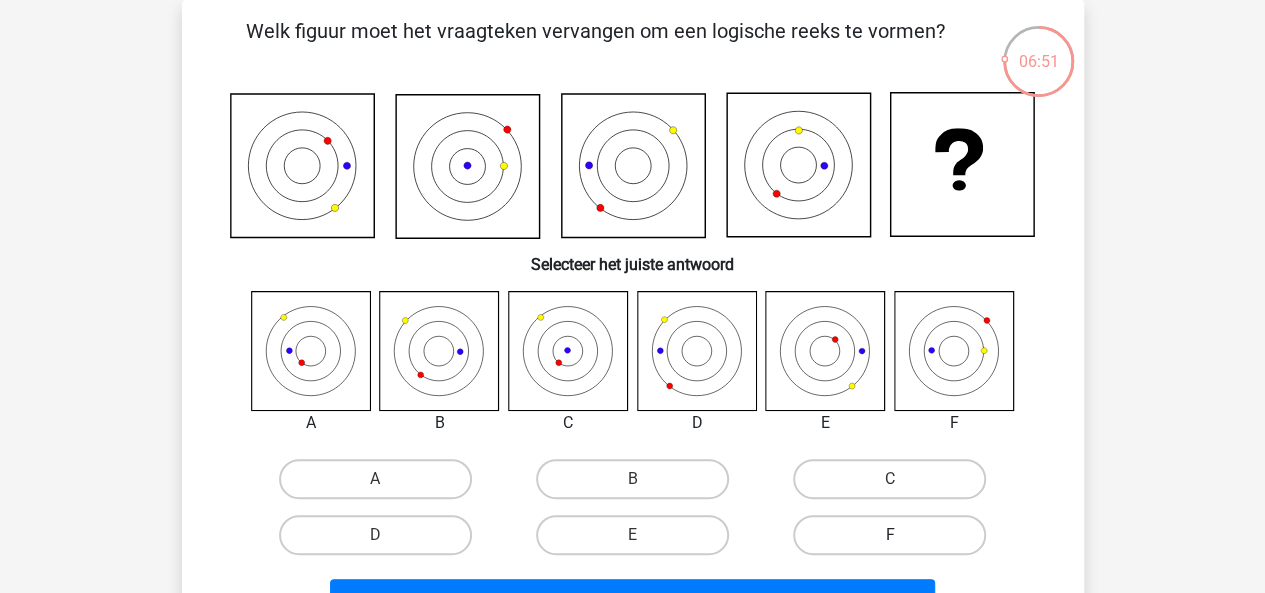 click on "F" at bounding box center [889, 535] 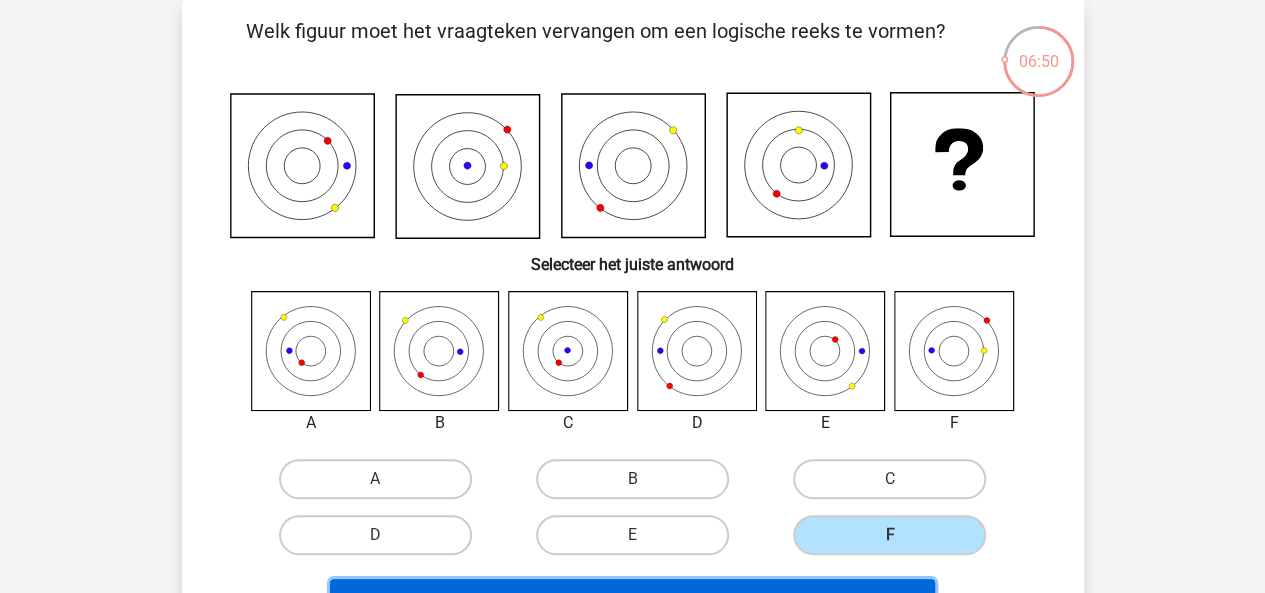 click on "Volgende vraag" at bounding box center [632, 600] 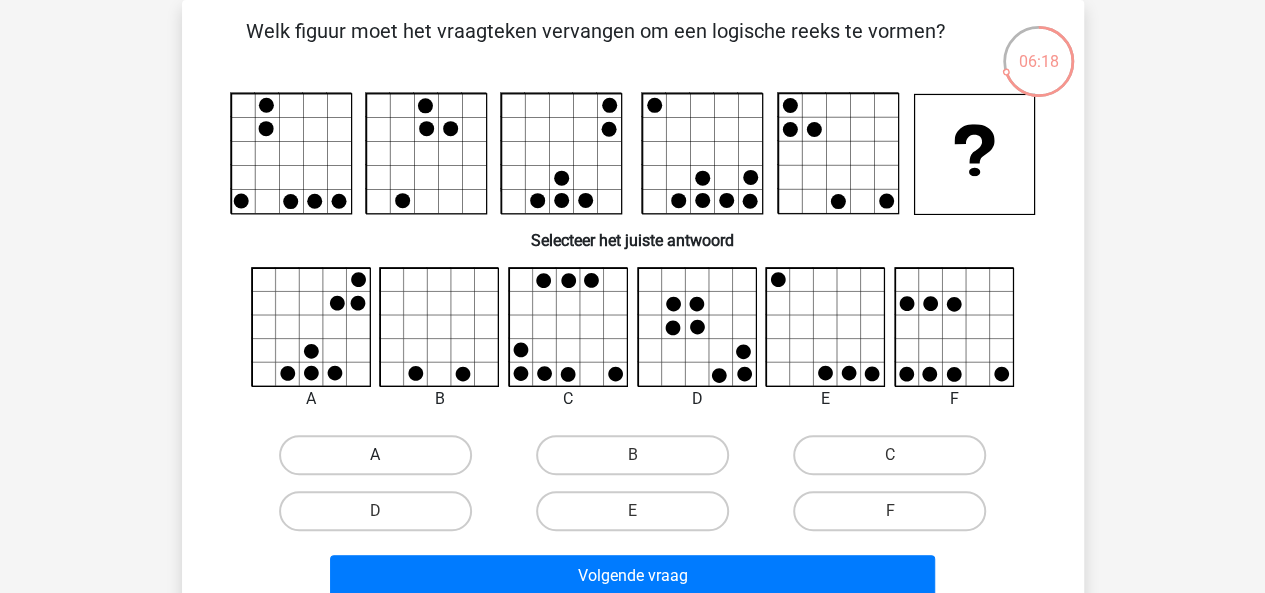 click on "A" at bounding box center (375, 455) 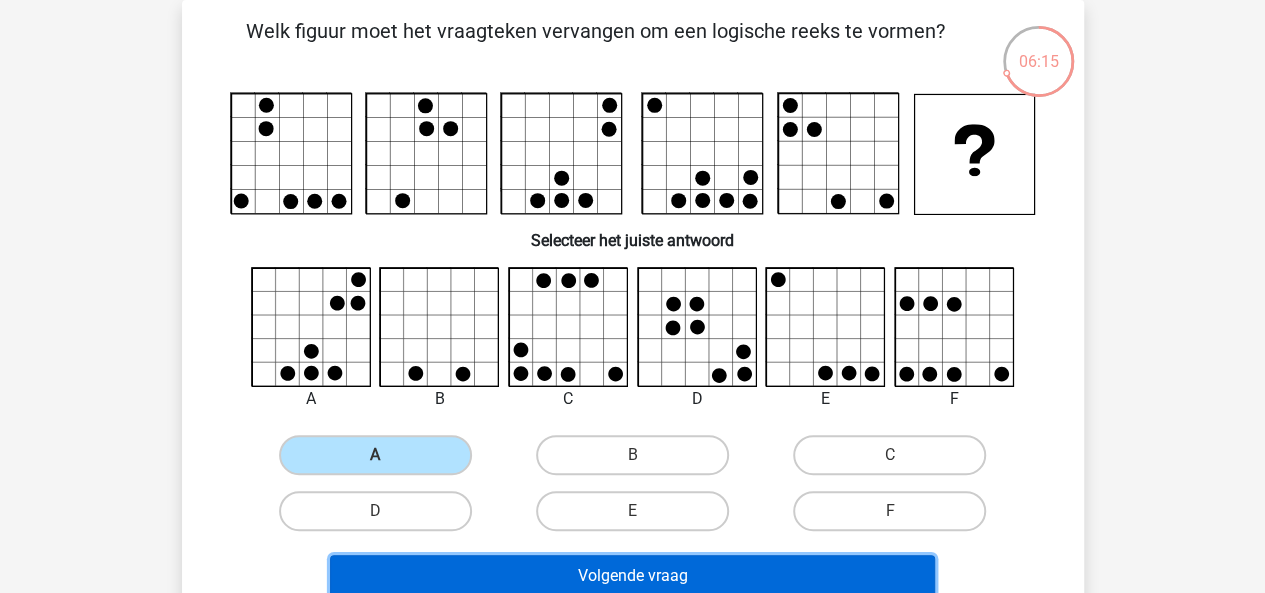click on "Volgende vraag" at bounding box center [632, 576] 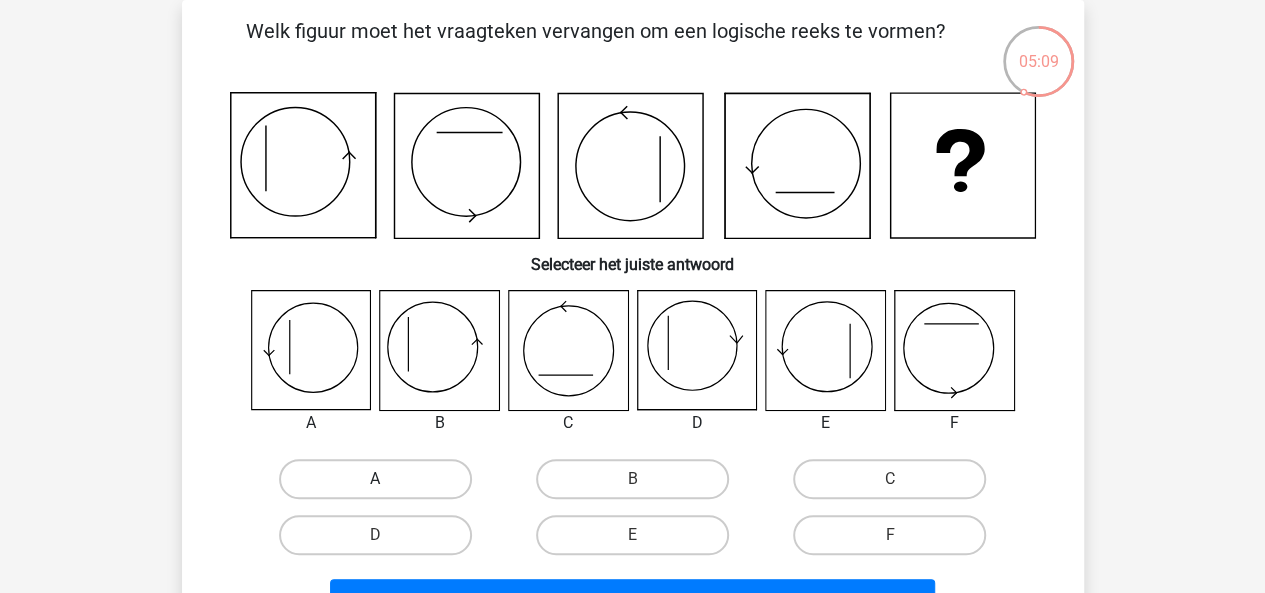 click on "A" at bounding box center [375, 479] 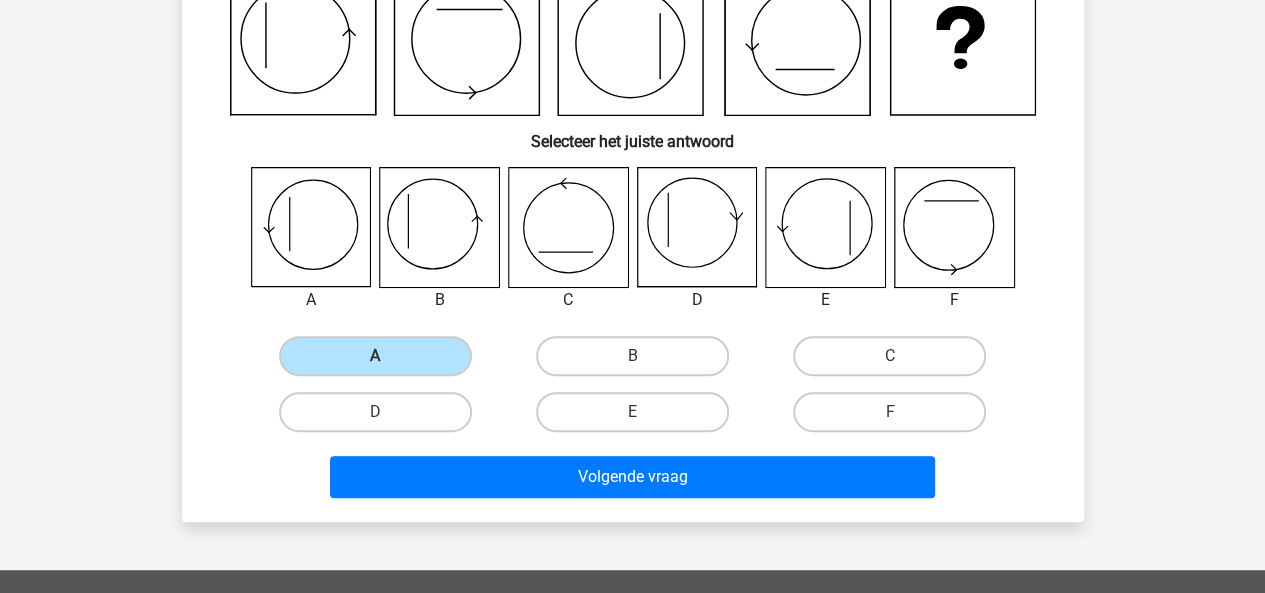 scroll, scrollTop: 166, scrollLeft: 0, axis: vertical 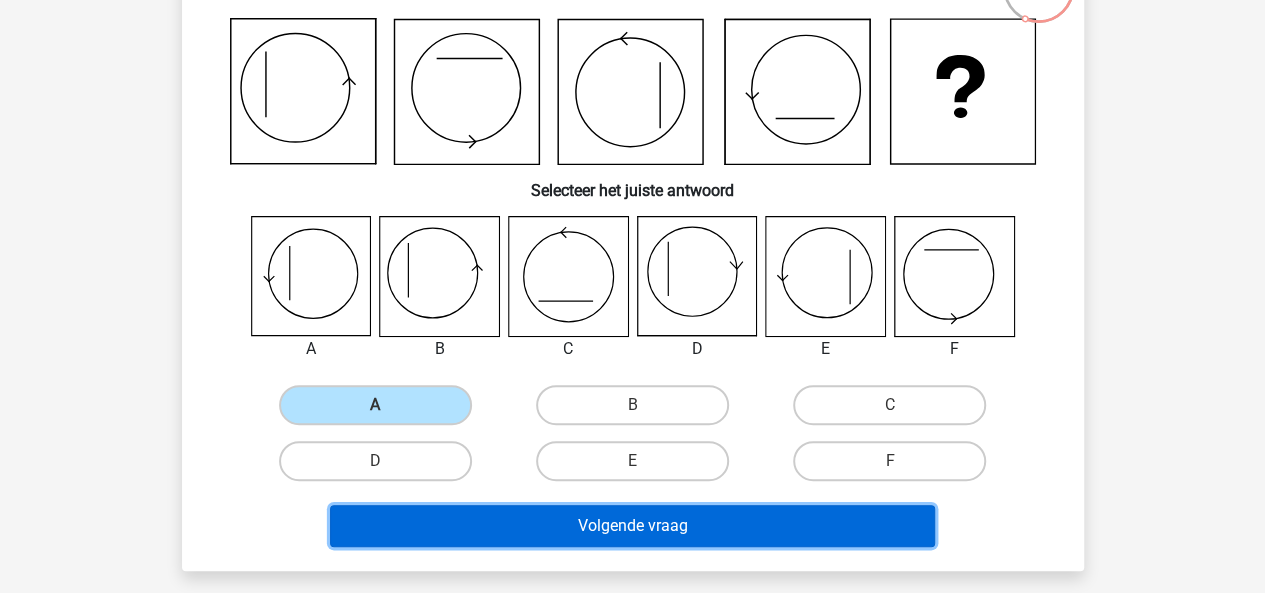 click on "Volgende vraag" at bounding box center (632, 526) 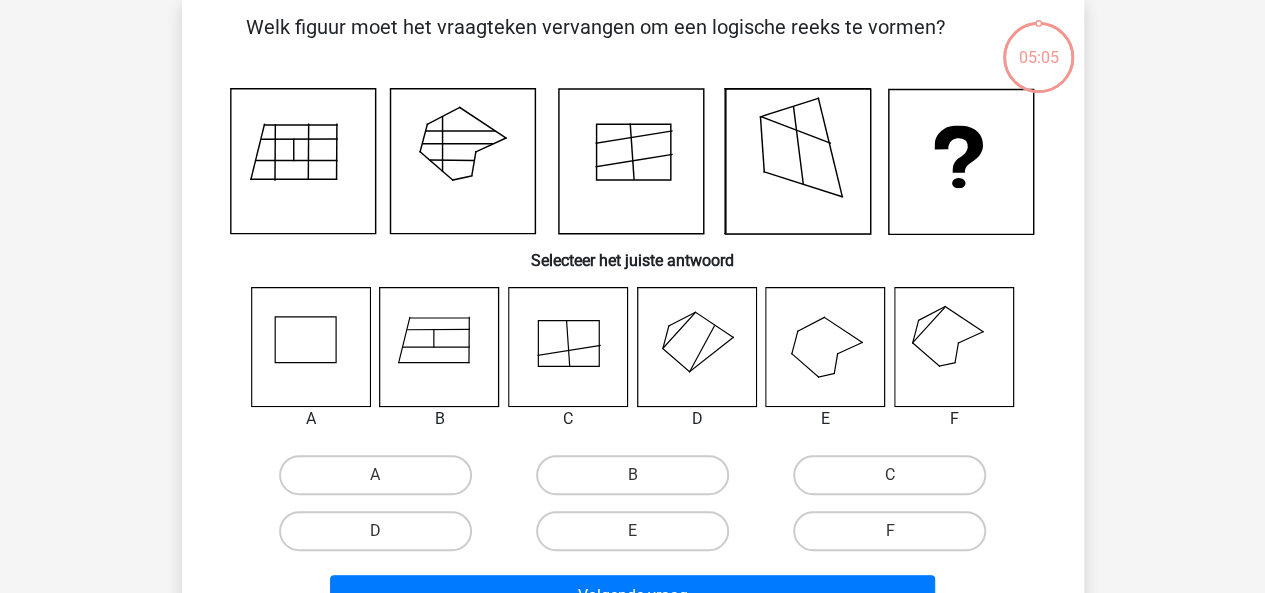 scroll, scrollTop: 92, scrollLeft: 0, axis: vertical 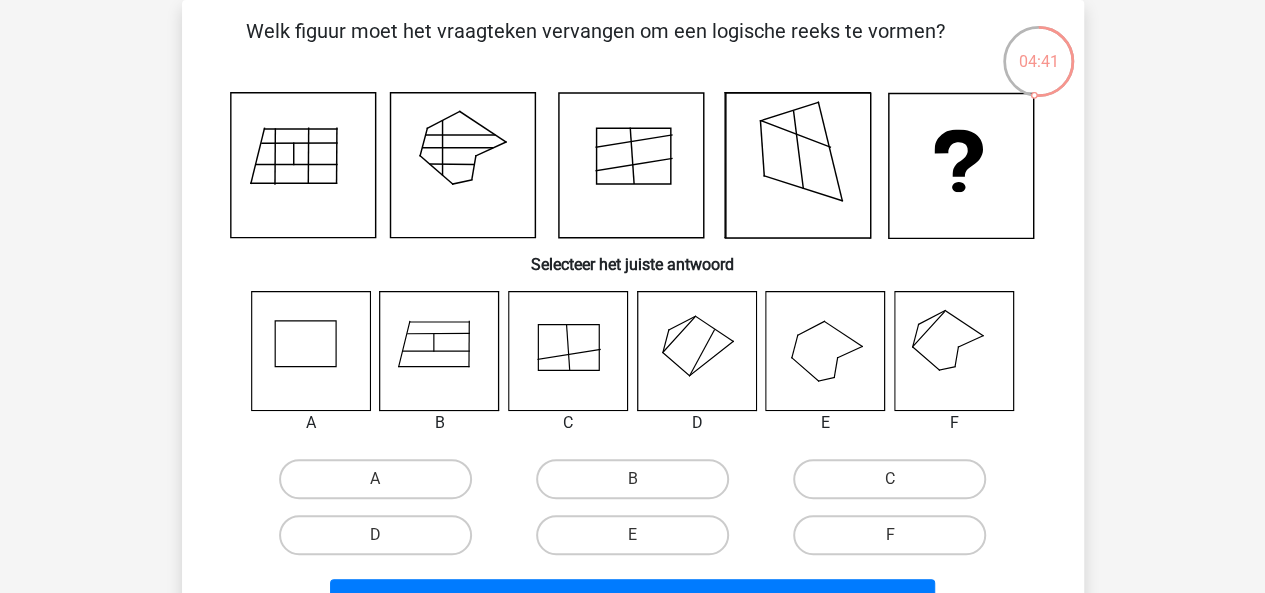 click 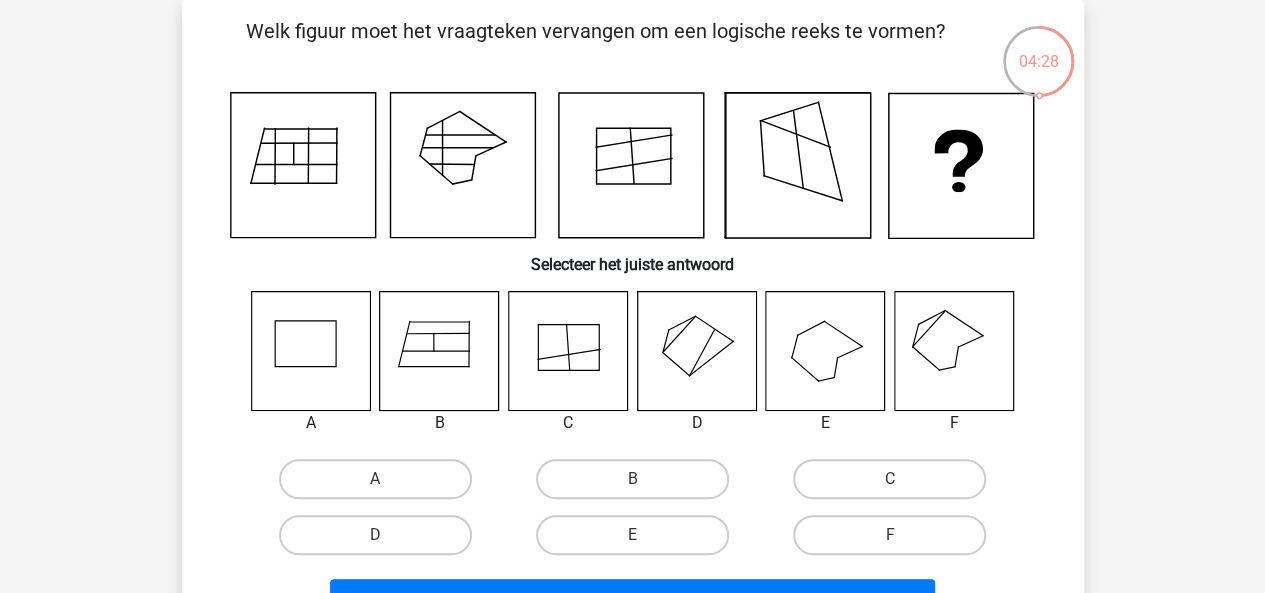 click on "F" at bounding box center [896, 541] 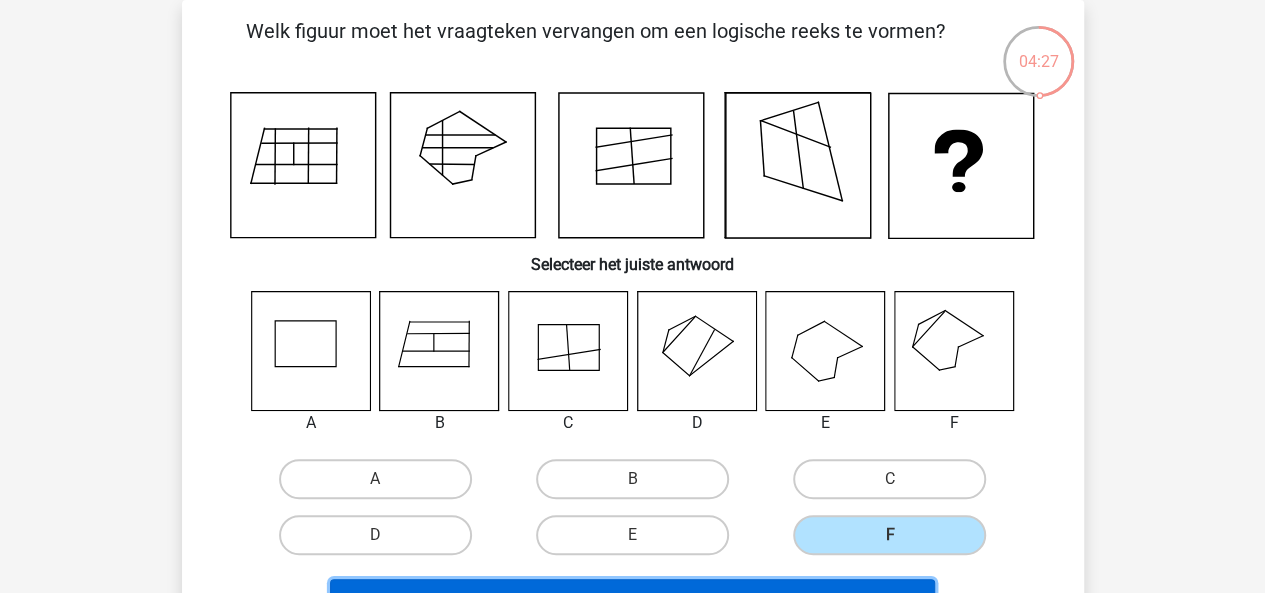 click on "Volgende vraag" at bounding box center [632, 600] 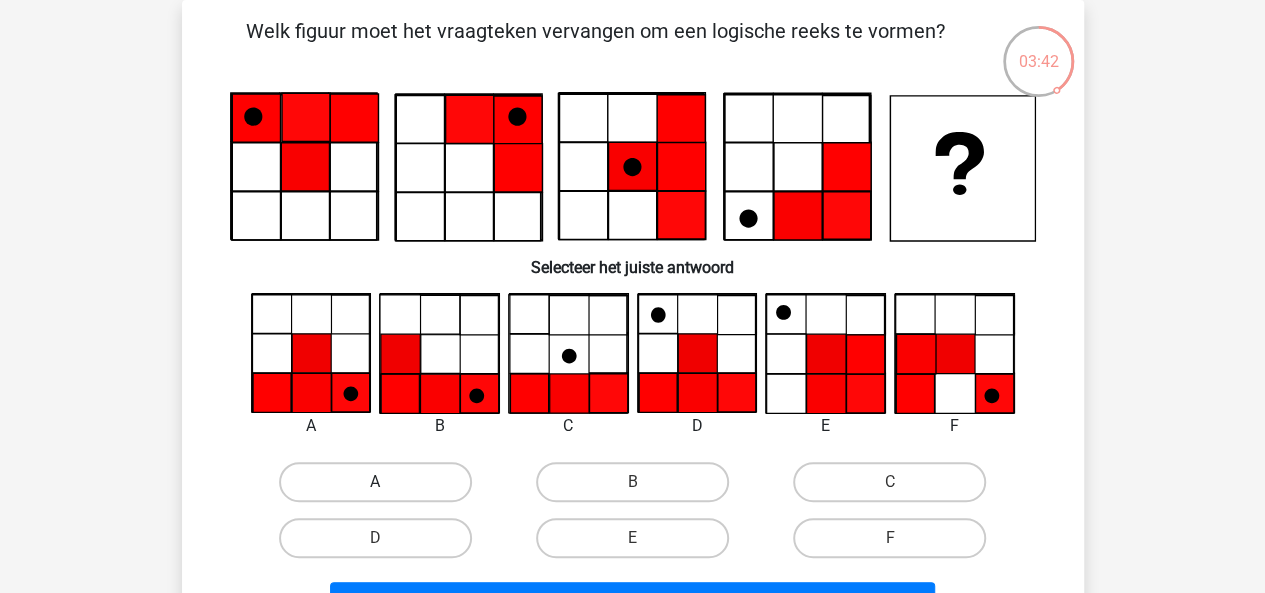 click on "A" at bounding box center [375, 482] 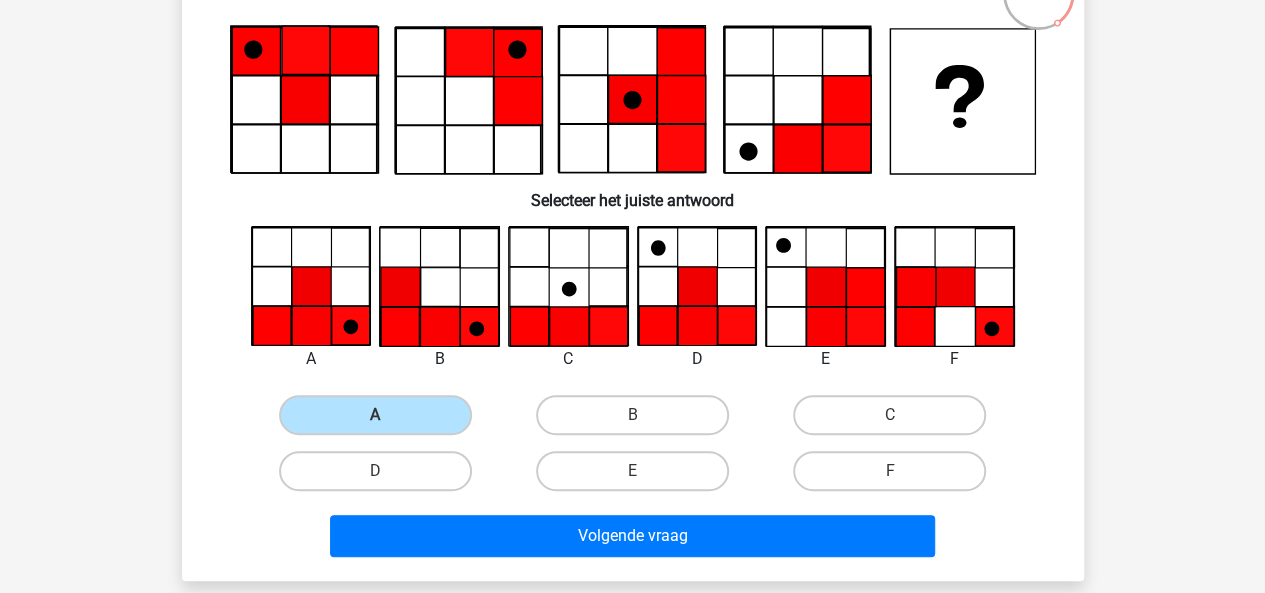 scroll, scrollTop: 165, scrollLeft: 0, axis: vertical 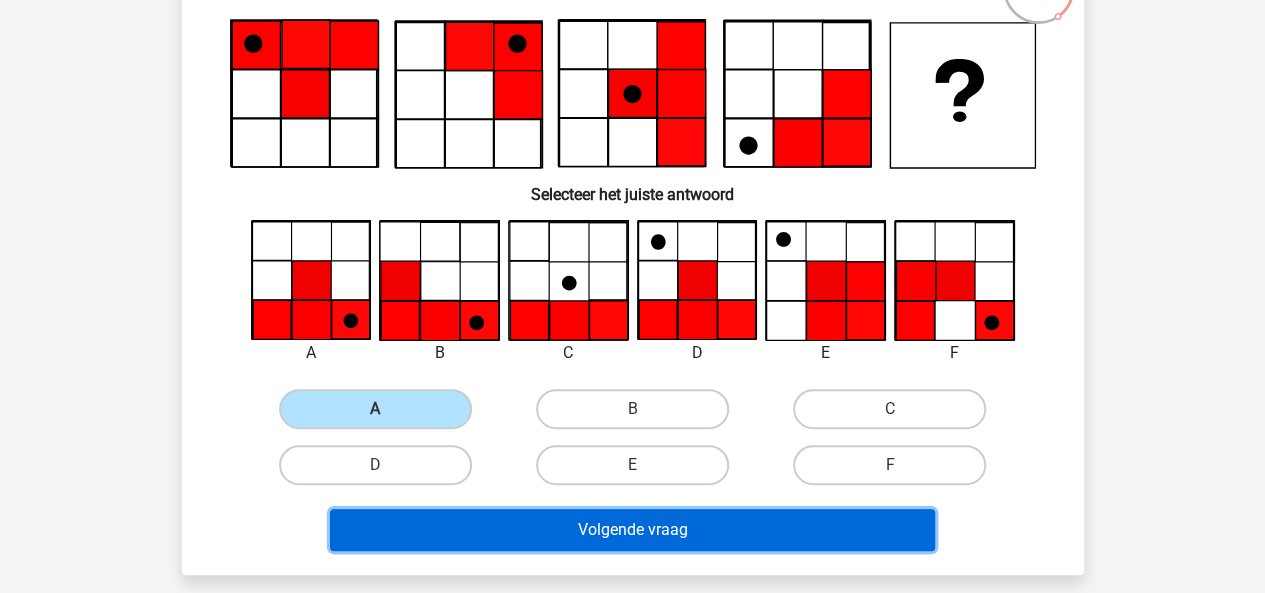 click on "Volgende vraag" at bounding box center [632, 530] 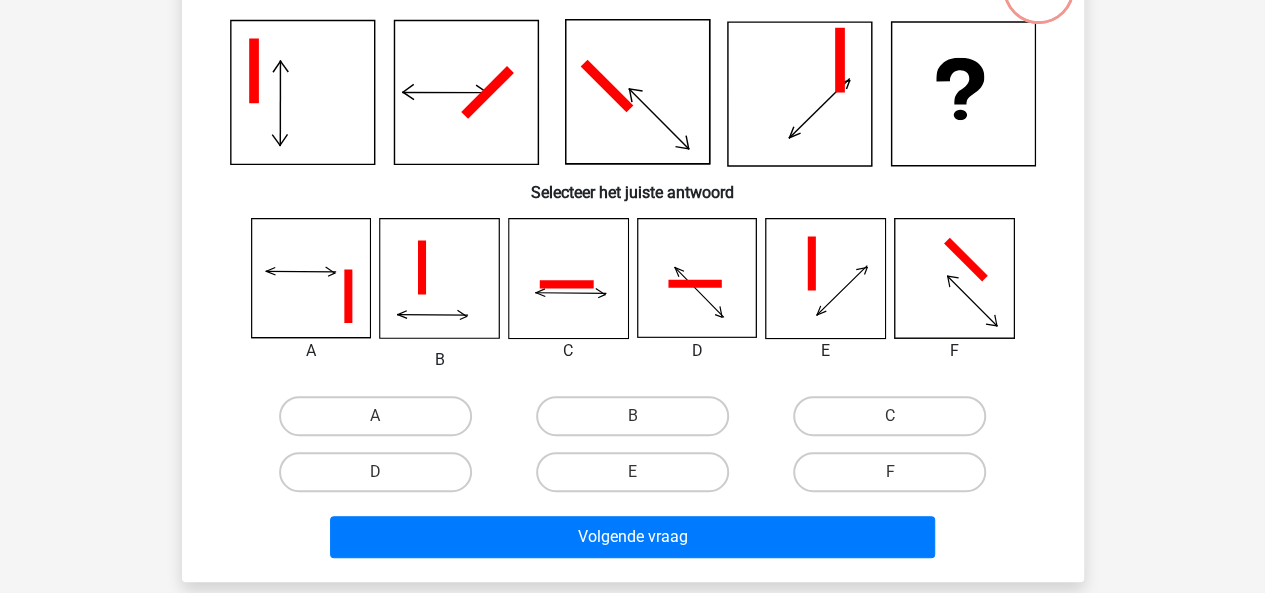 scroll, scrollTop: 92, scrollLeft: 0, axis: vertical 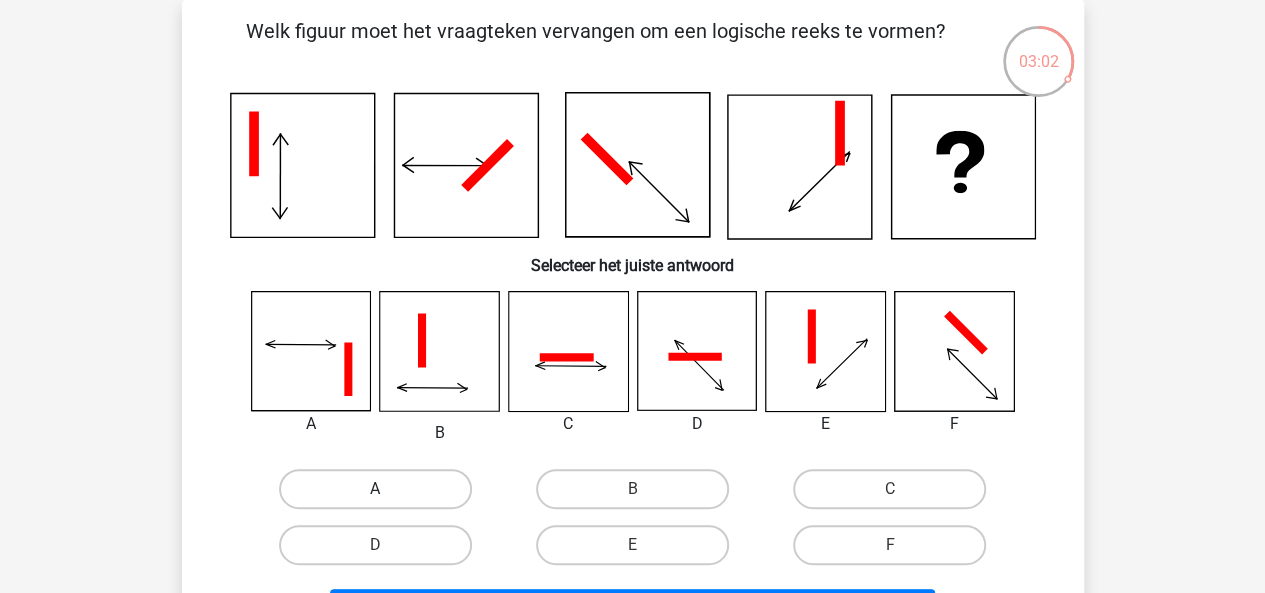 click on "A" at bounding box center (375, 489) 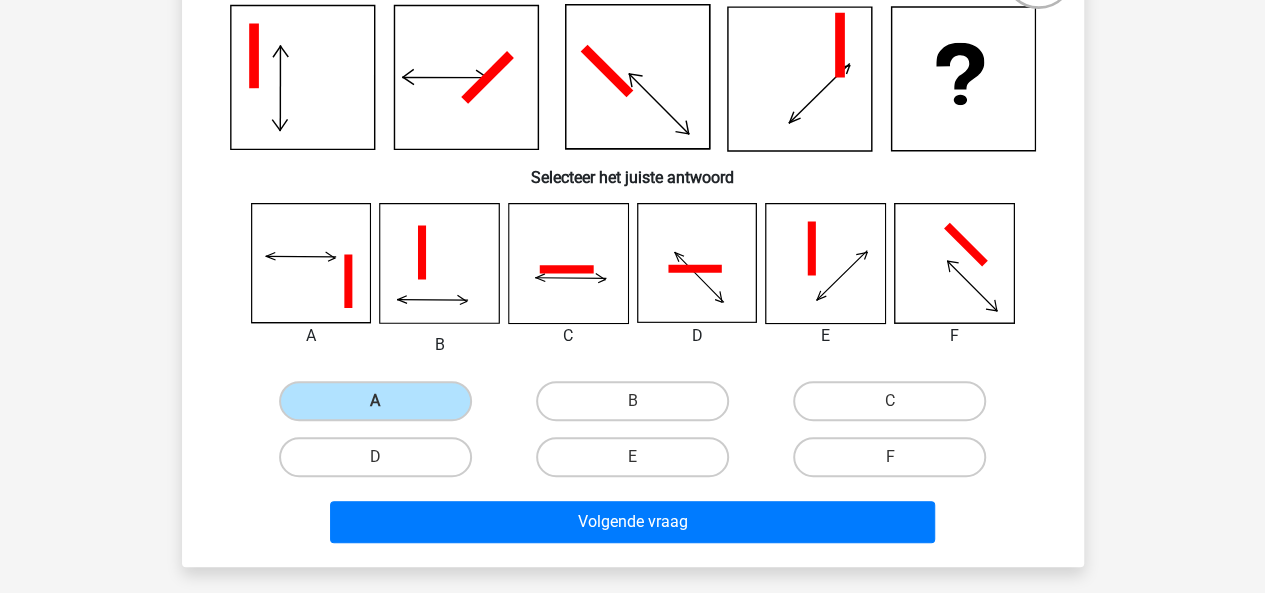 scroll, scrollTop: 186, scrollLeft: 0, axis: vertical 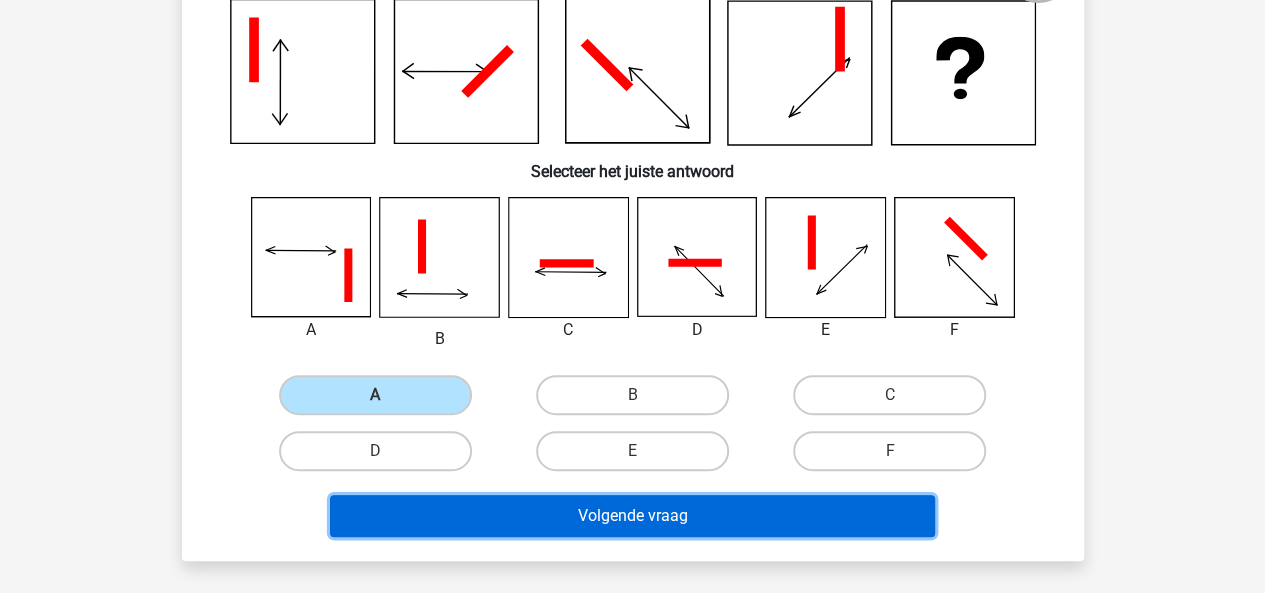 click on "Volgende vraag" at bounding box center (632, 516) 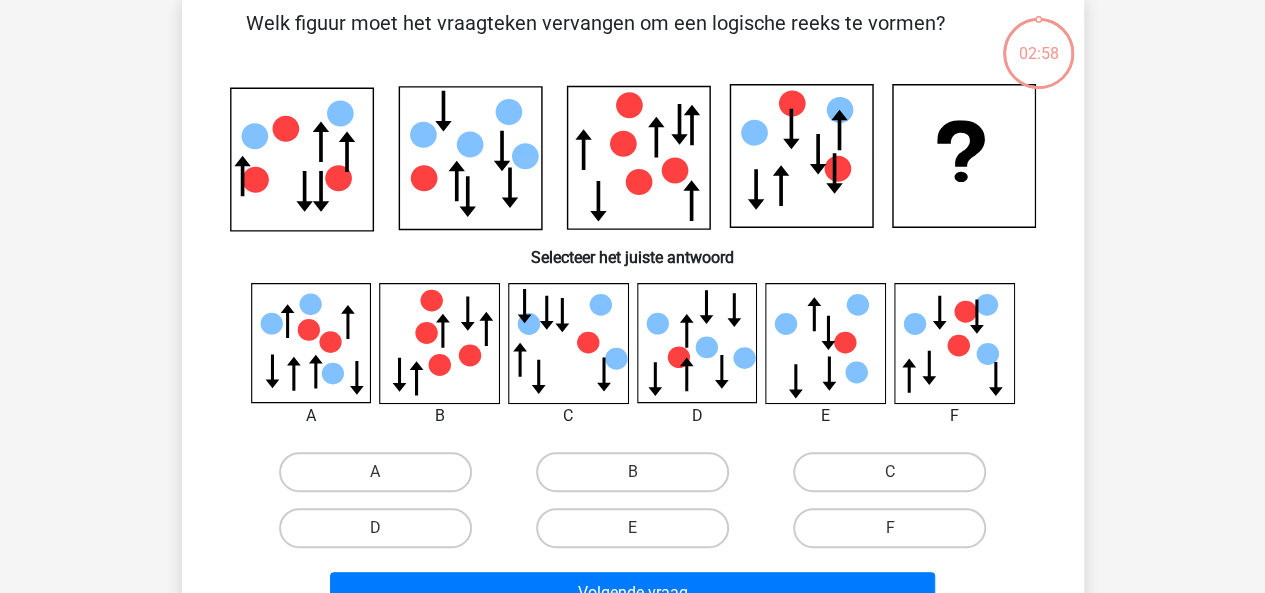 scroll, scrollTop: 92, scrollLeft: 0, axis: vertical 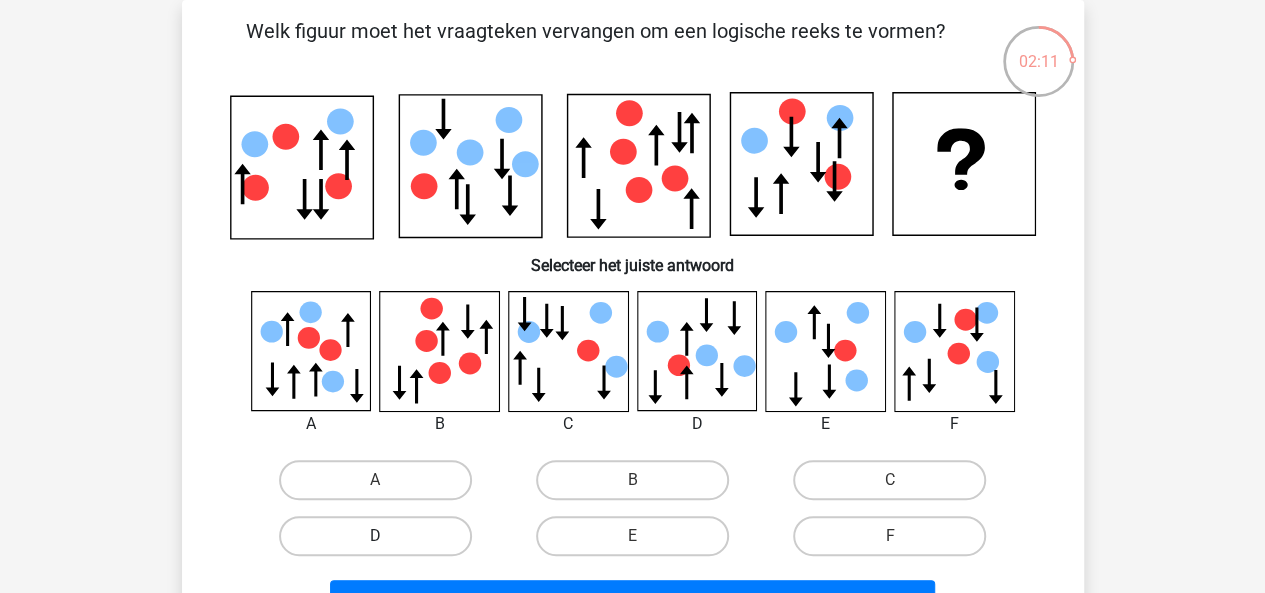 click on "D" at bounding box center [375, 536] 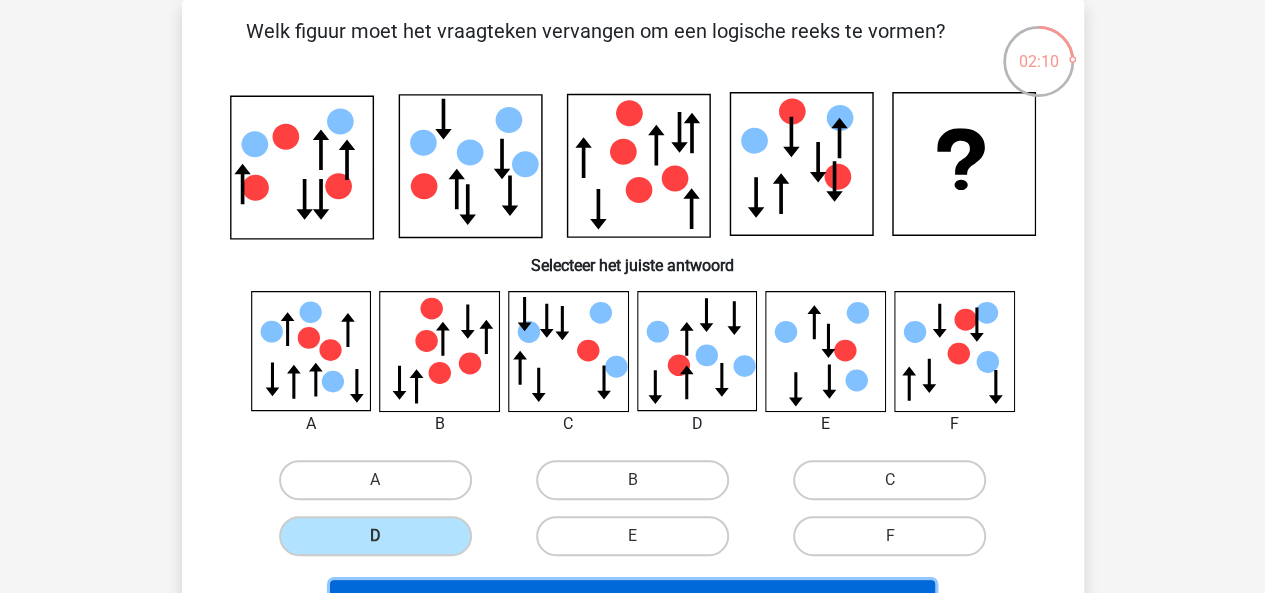 click on "Volgende vraag" at bounding box center [632, 601] 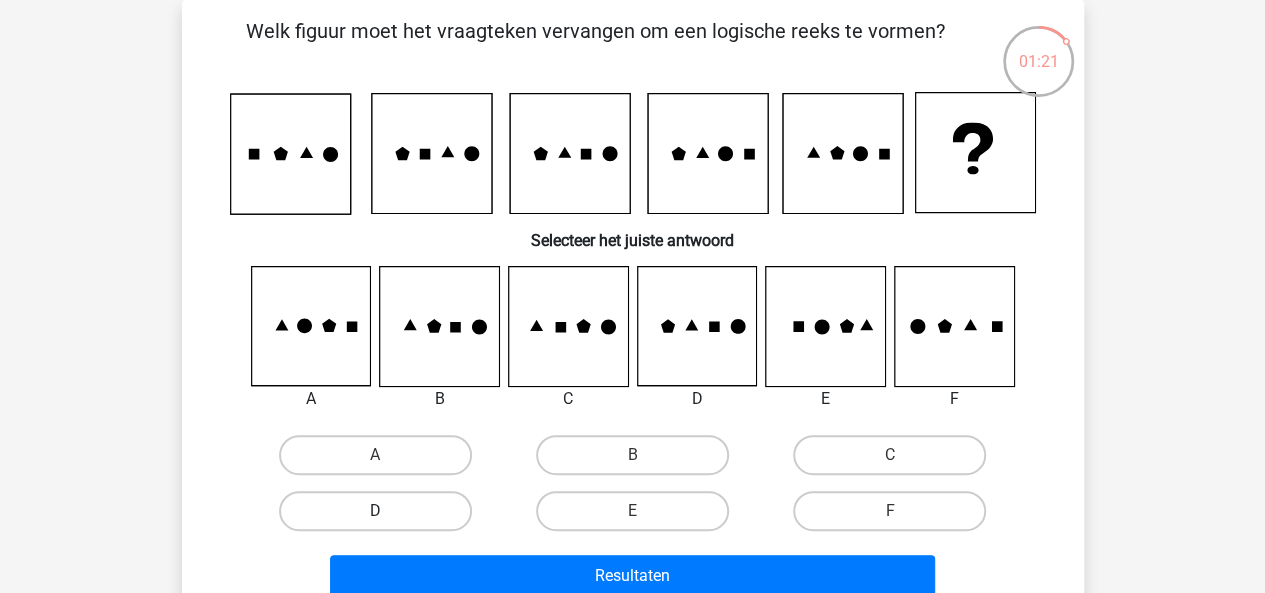 click on "D" at bounding box center (375, 511) 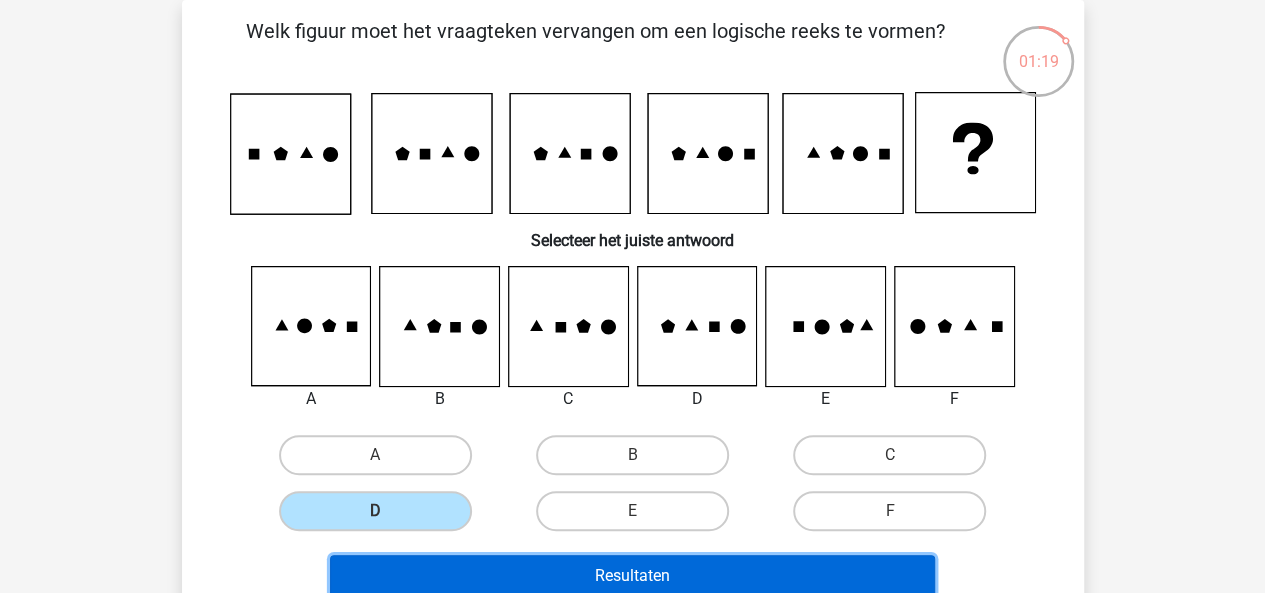 click on "Resultaten" at bounding box center (632, 576) 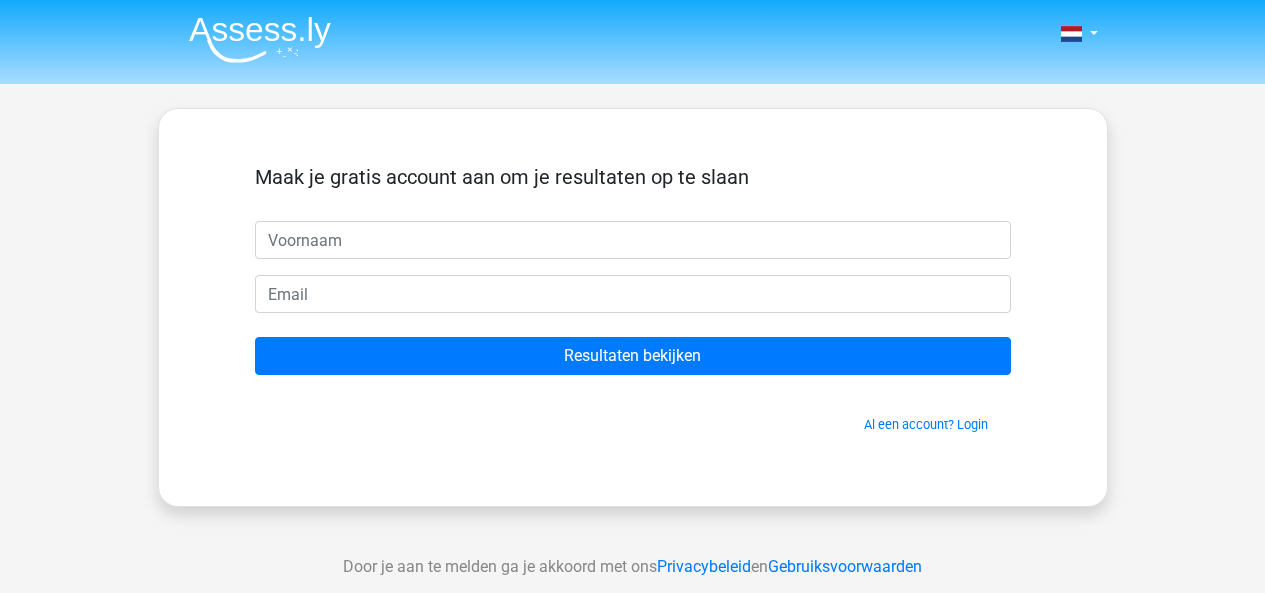 scroll, scrollTop: 0, scrollLeft: 0, axis: both 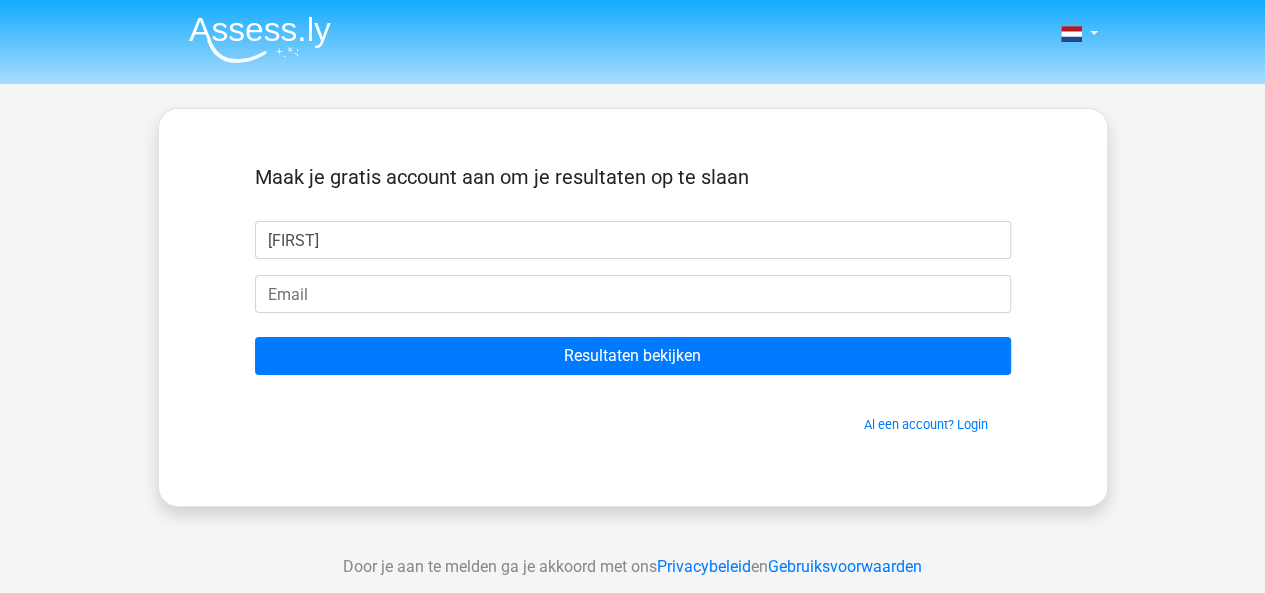 type on "[FIRST]" 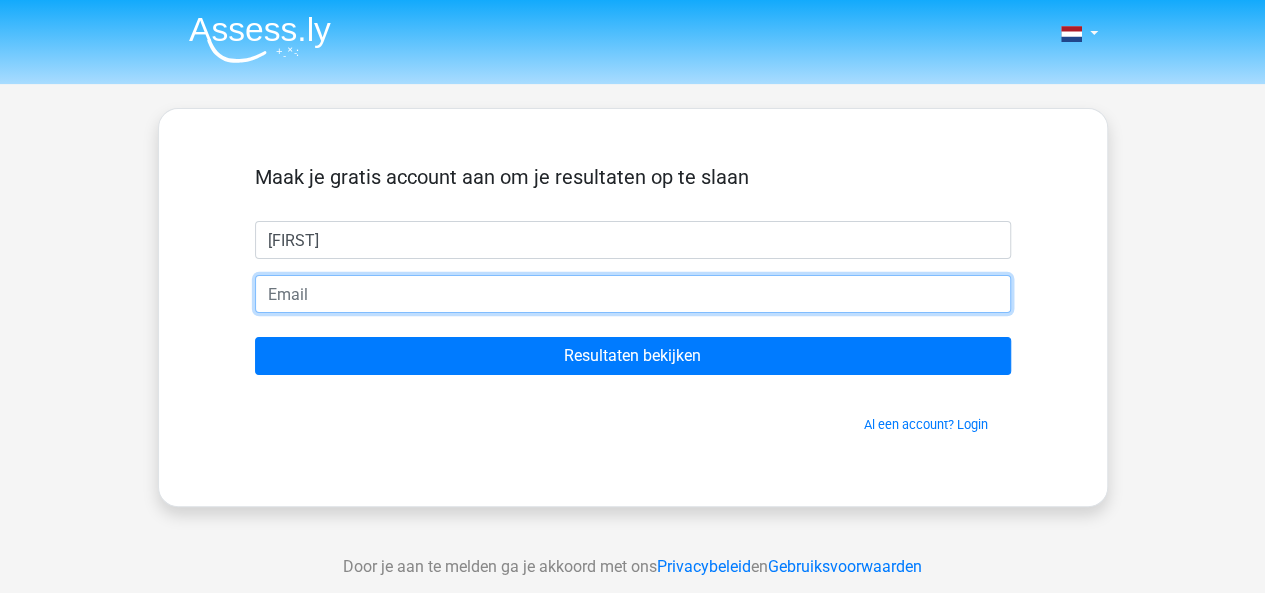 click at bounding box center (633, 294) 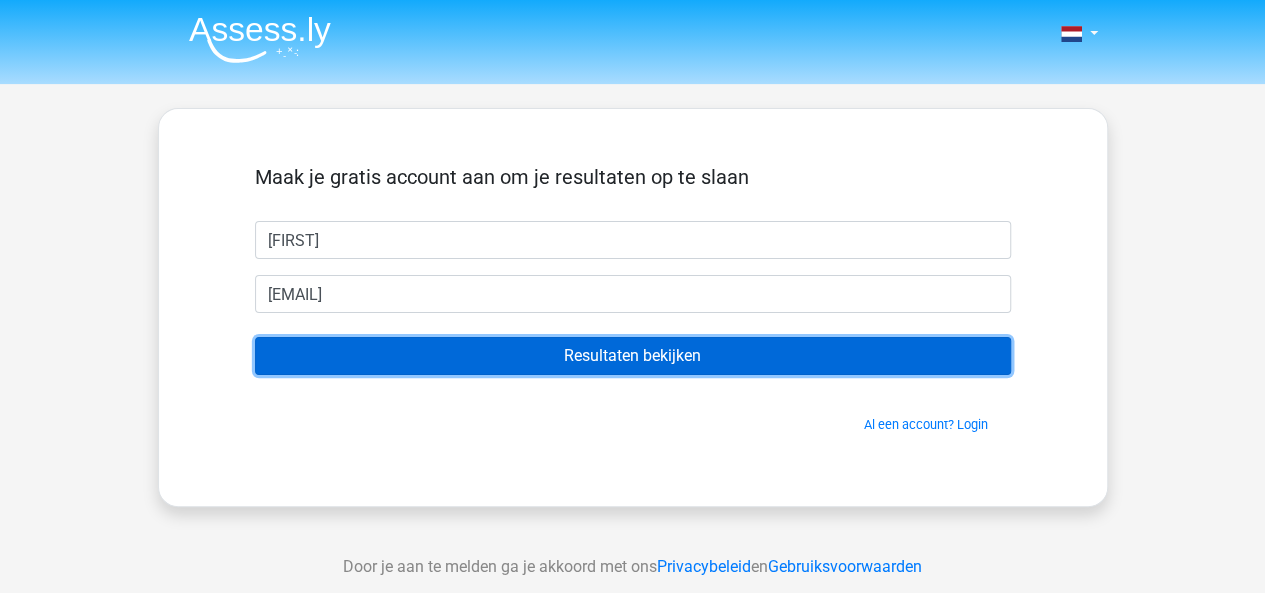 click on "Resultaten bekijken" at bounding box center [633, 356] 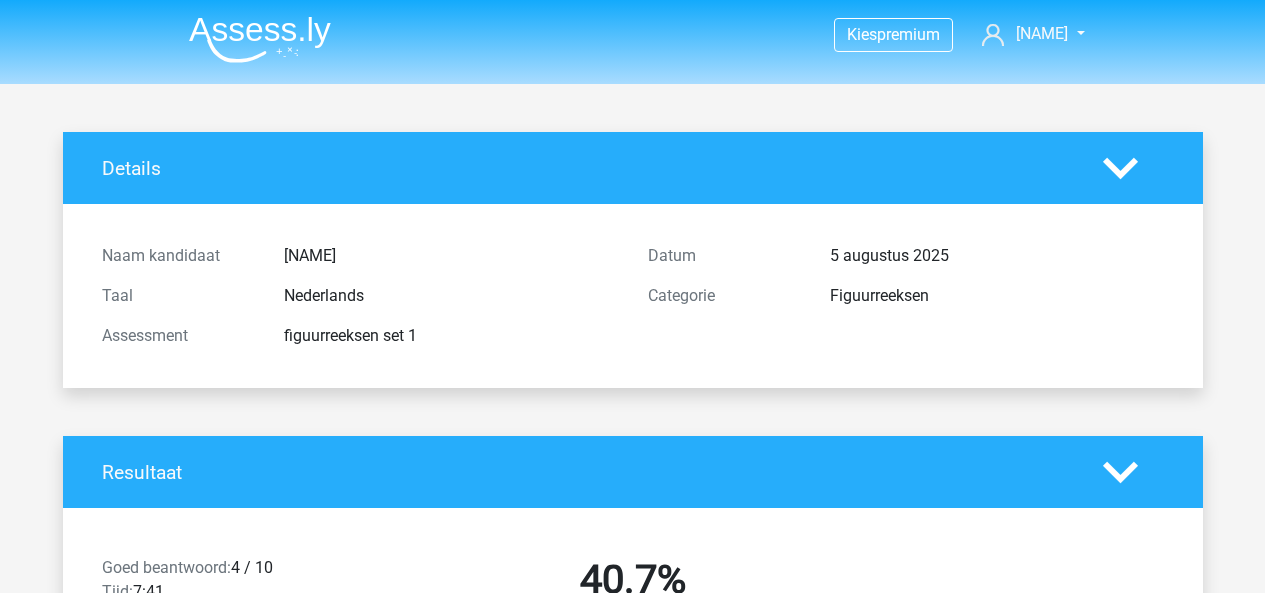 scroll, scrollTop: 0, scrollLeft: 0, axis: both 